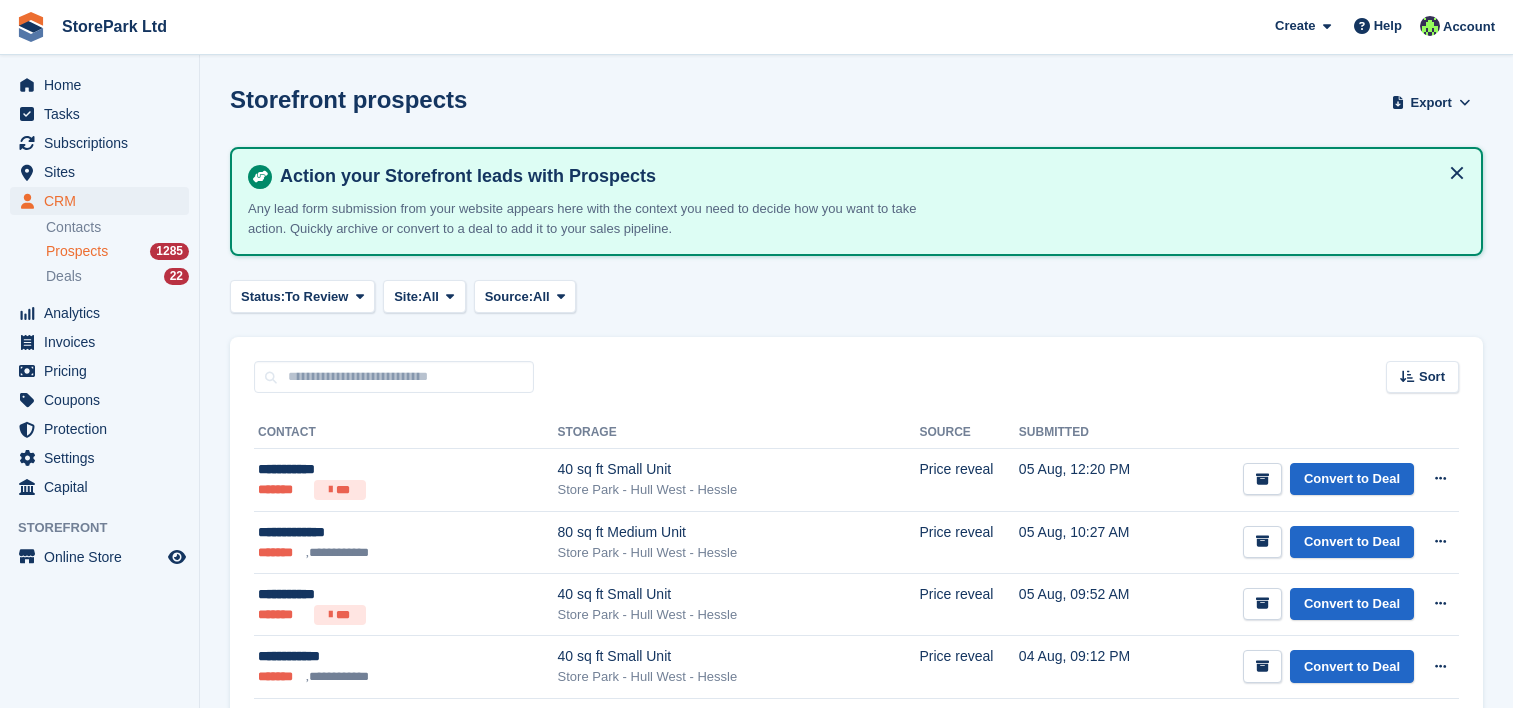 scroll, scrollTop: 0, scrollLeft: 0, axis: both 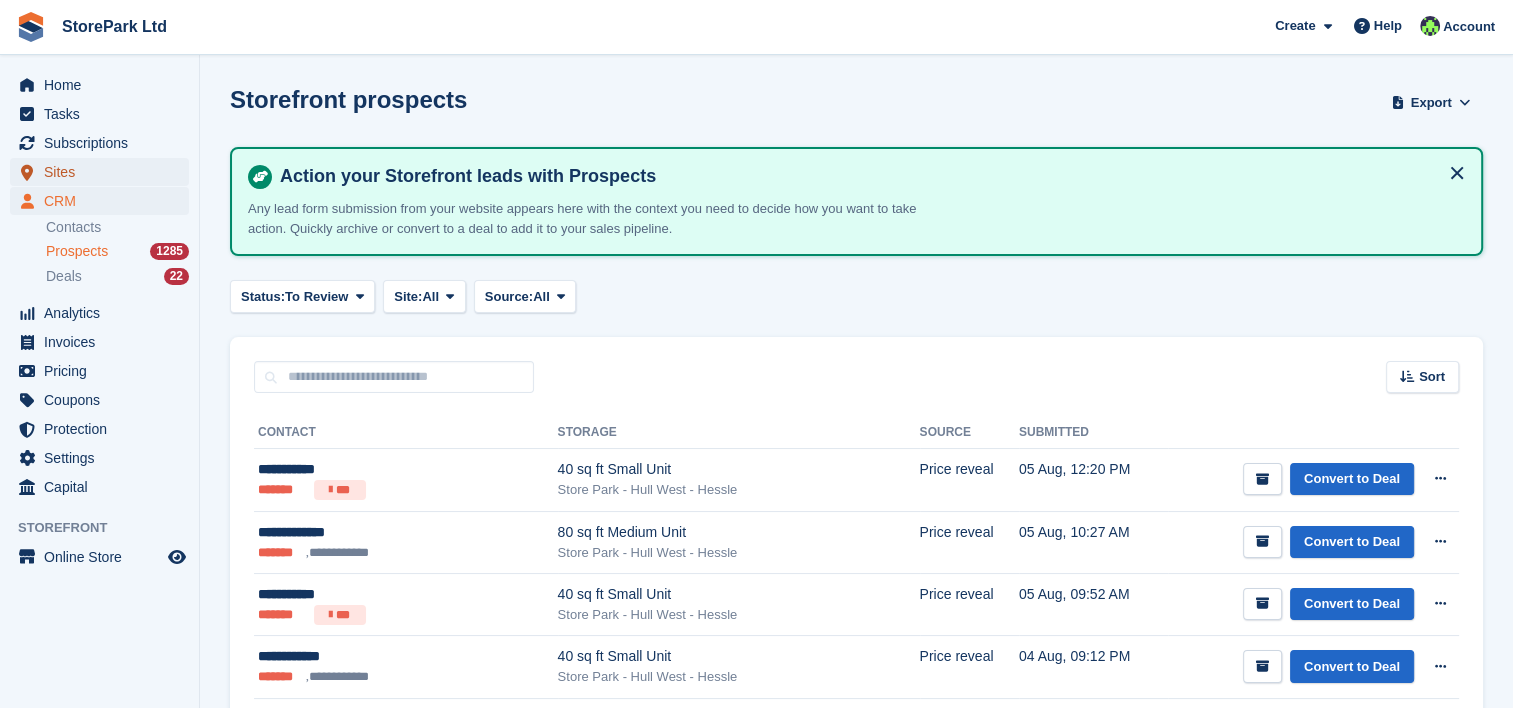 click on "Sites" at bounding box center [104, 172] 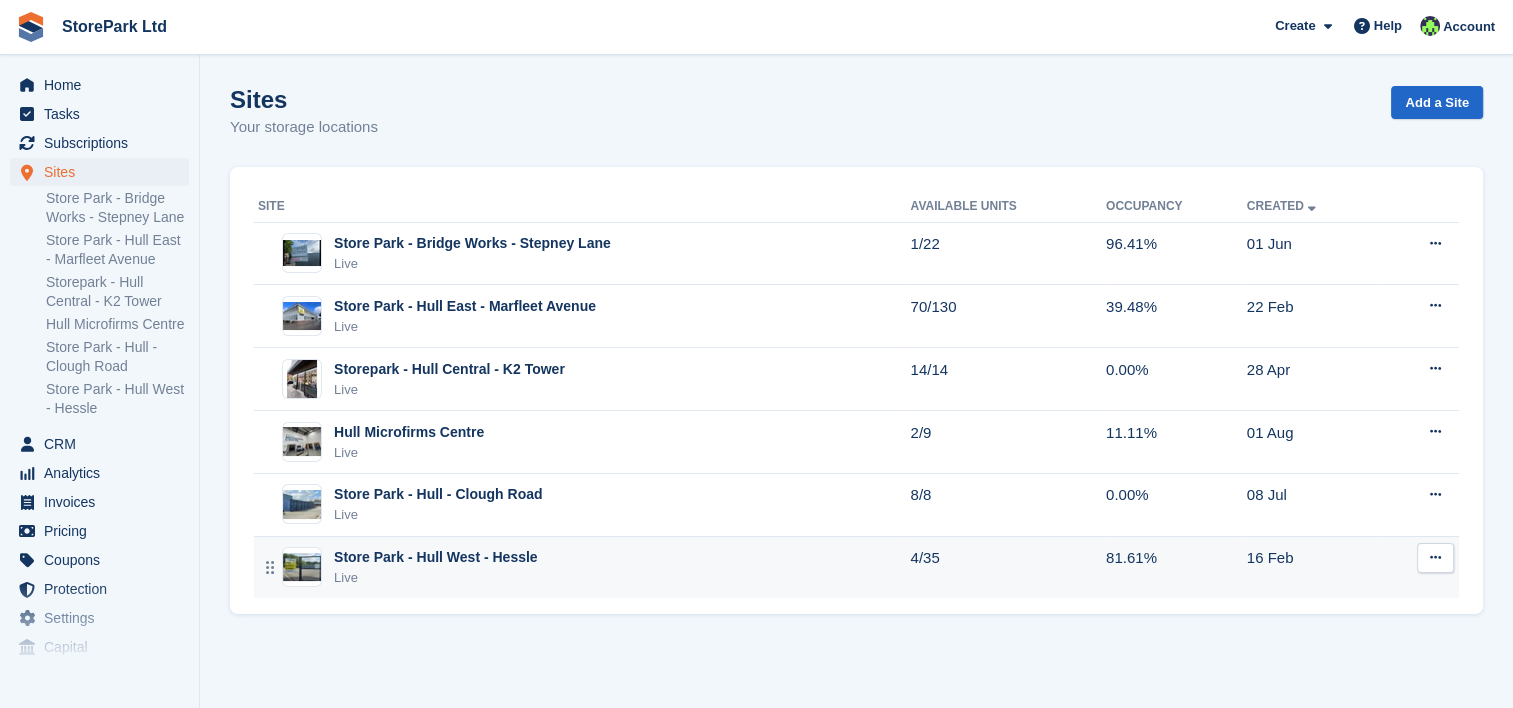click on "Store Park - Hull West - Hessle" at bounding box center (436, 557) 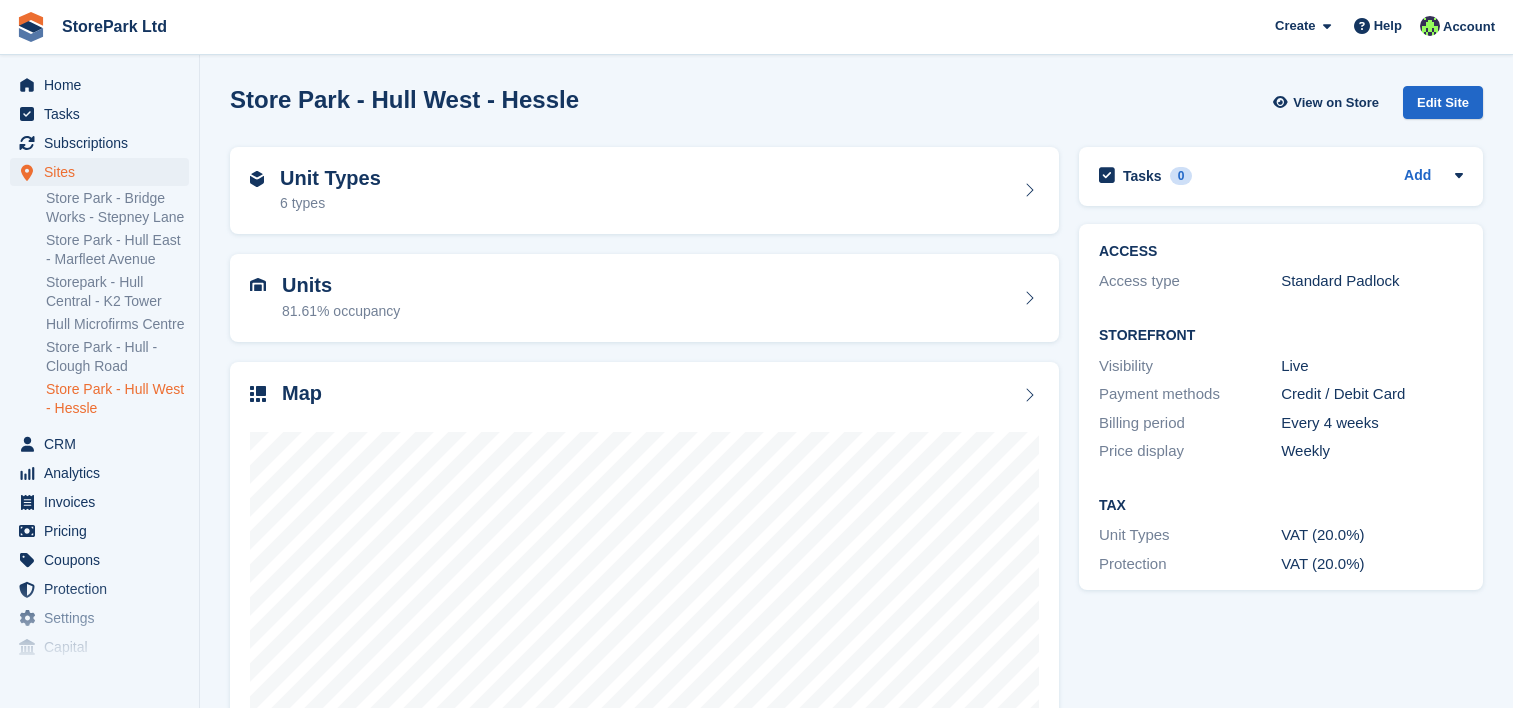 scroll, scrollTop: 0, scrollLeft: 0, axis: both 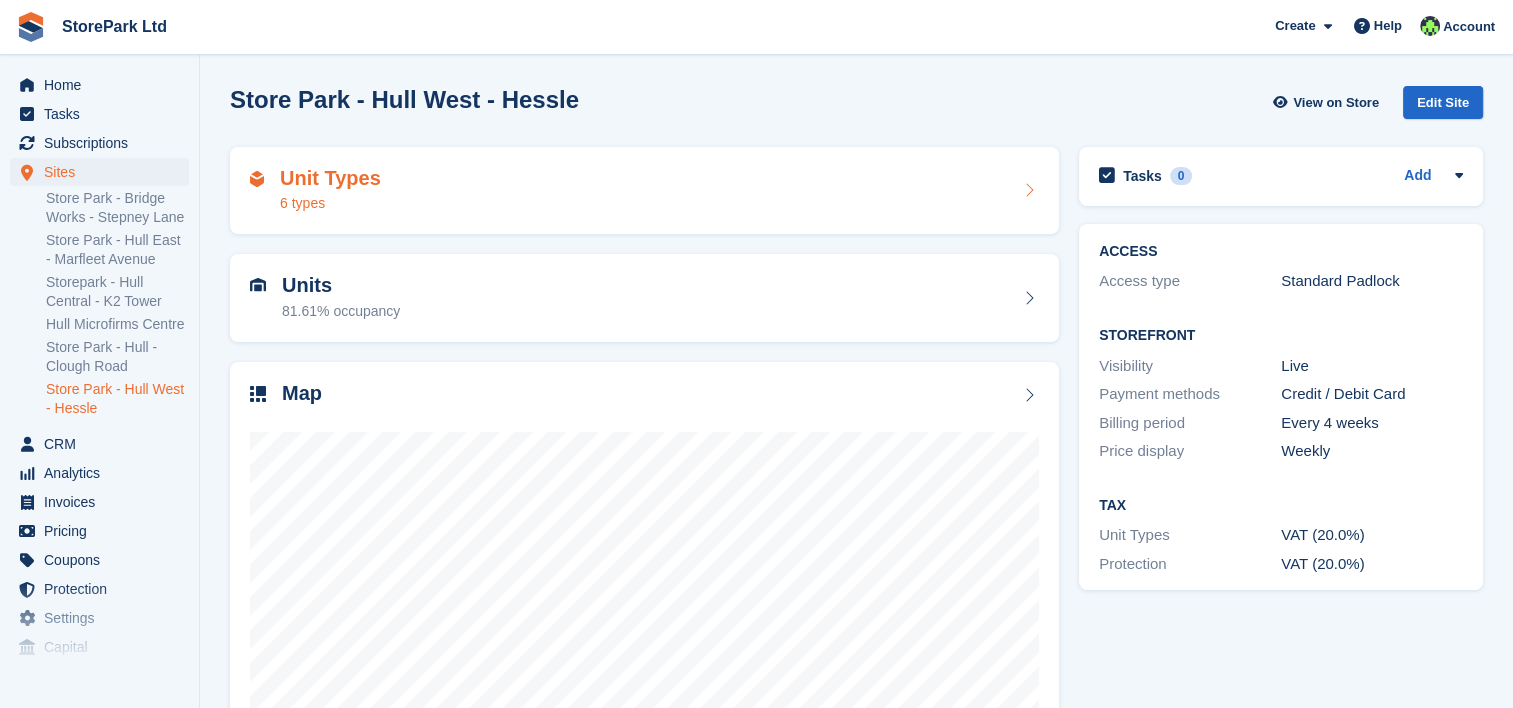 click on "6 types" at bounding box center (330, 203) 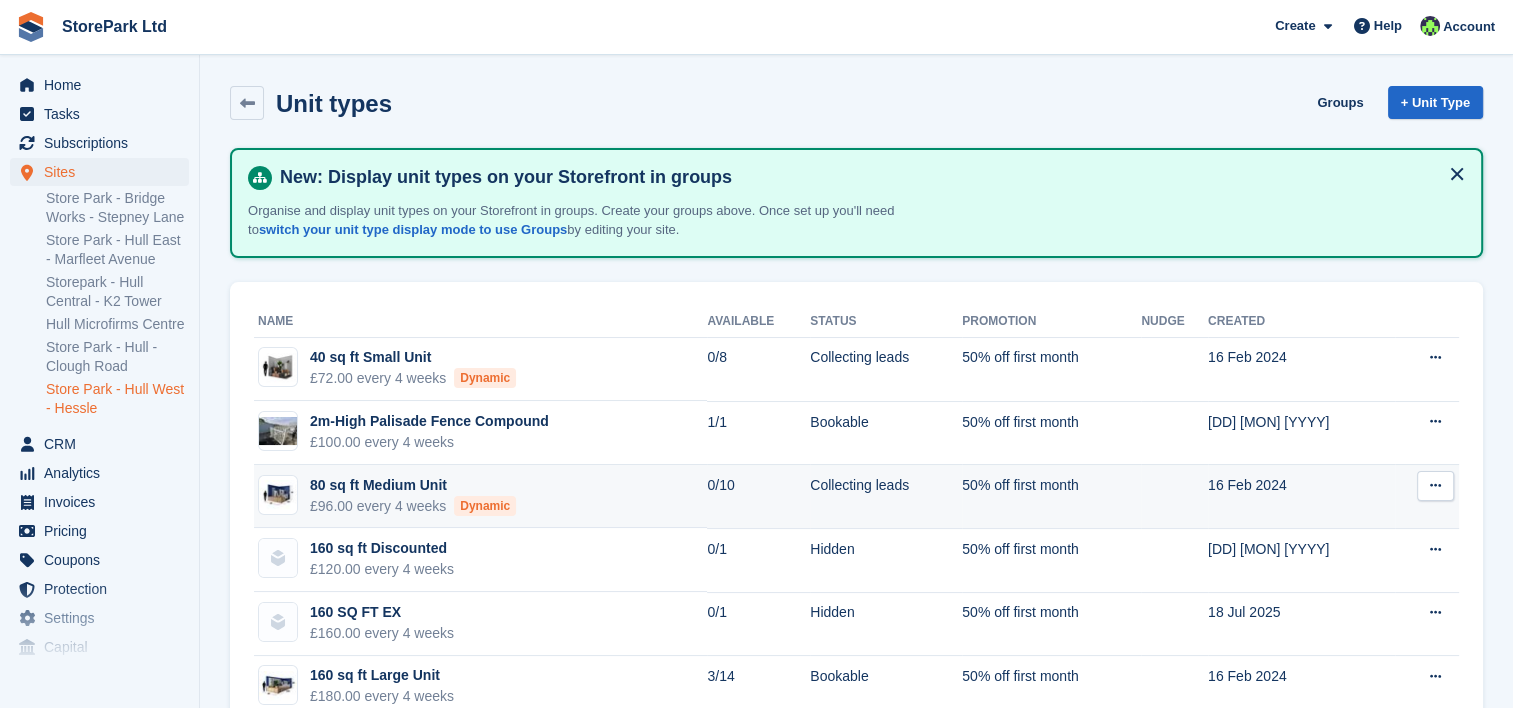 scroll, scrollTop: 54, scrollLeft: 0, axis: vertical 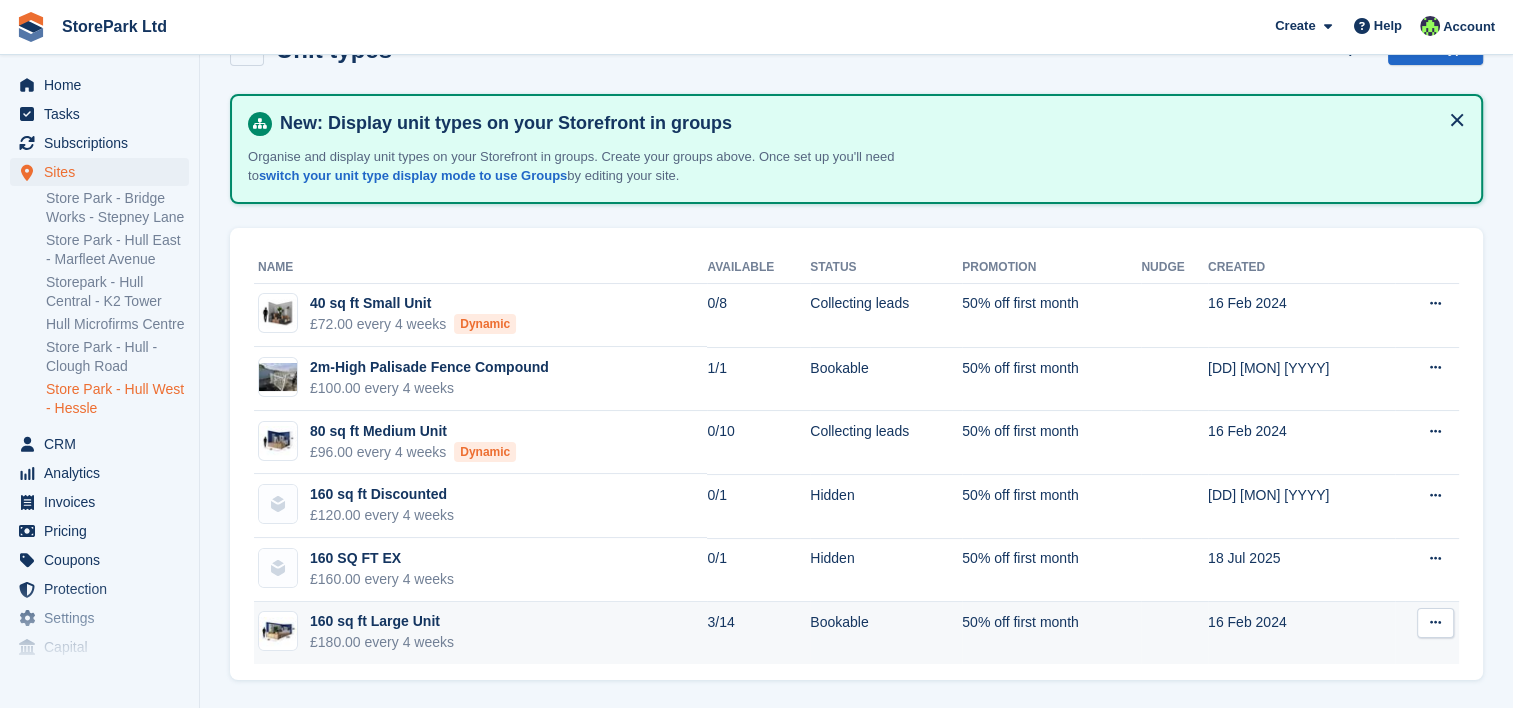 click on "£180.00 every 4 weeks" at bounding box center [382, 642] 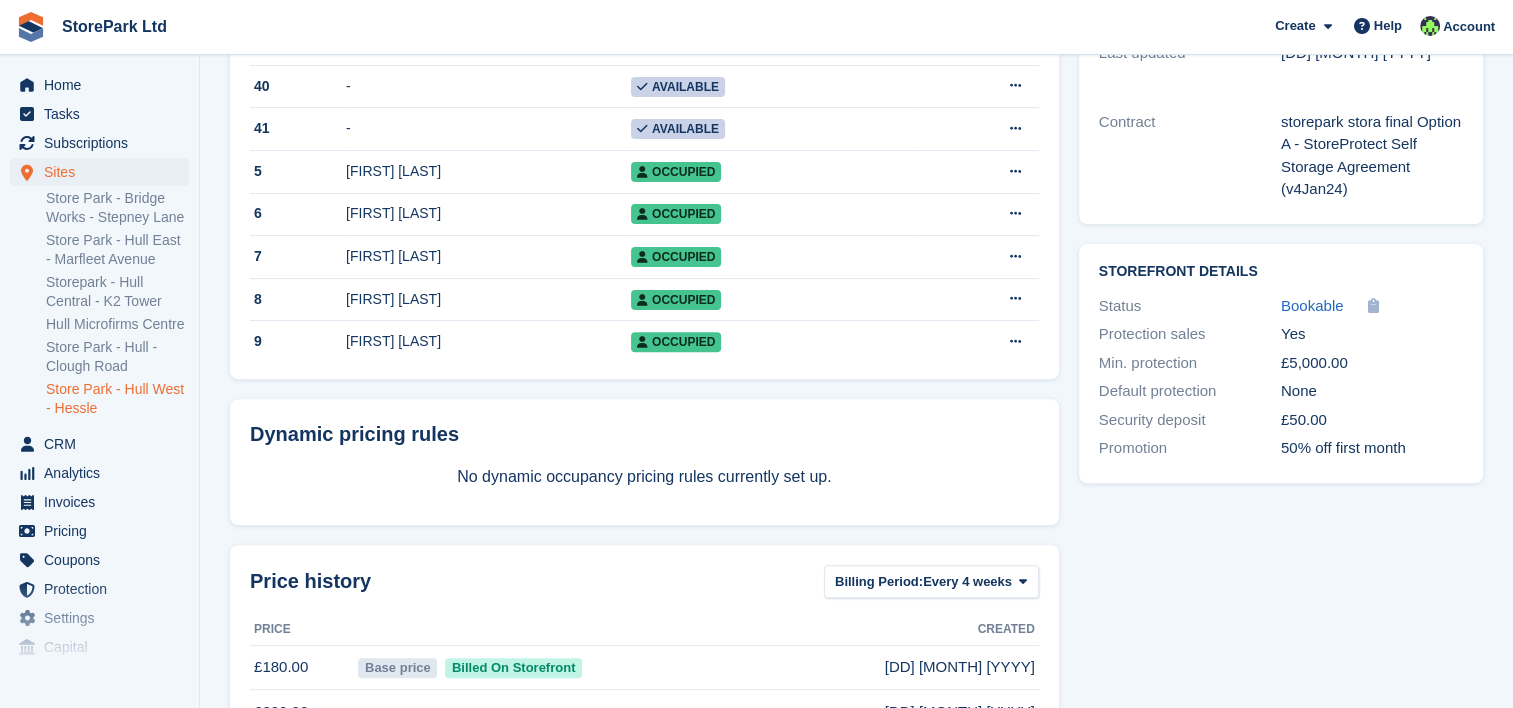 scroll, scrollTop: 755, scrollLeft: 0, axis: vertical 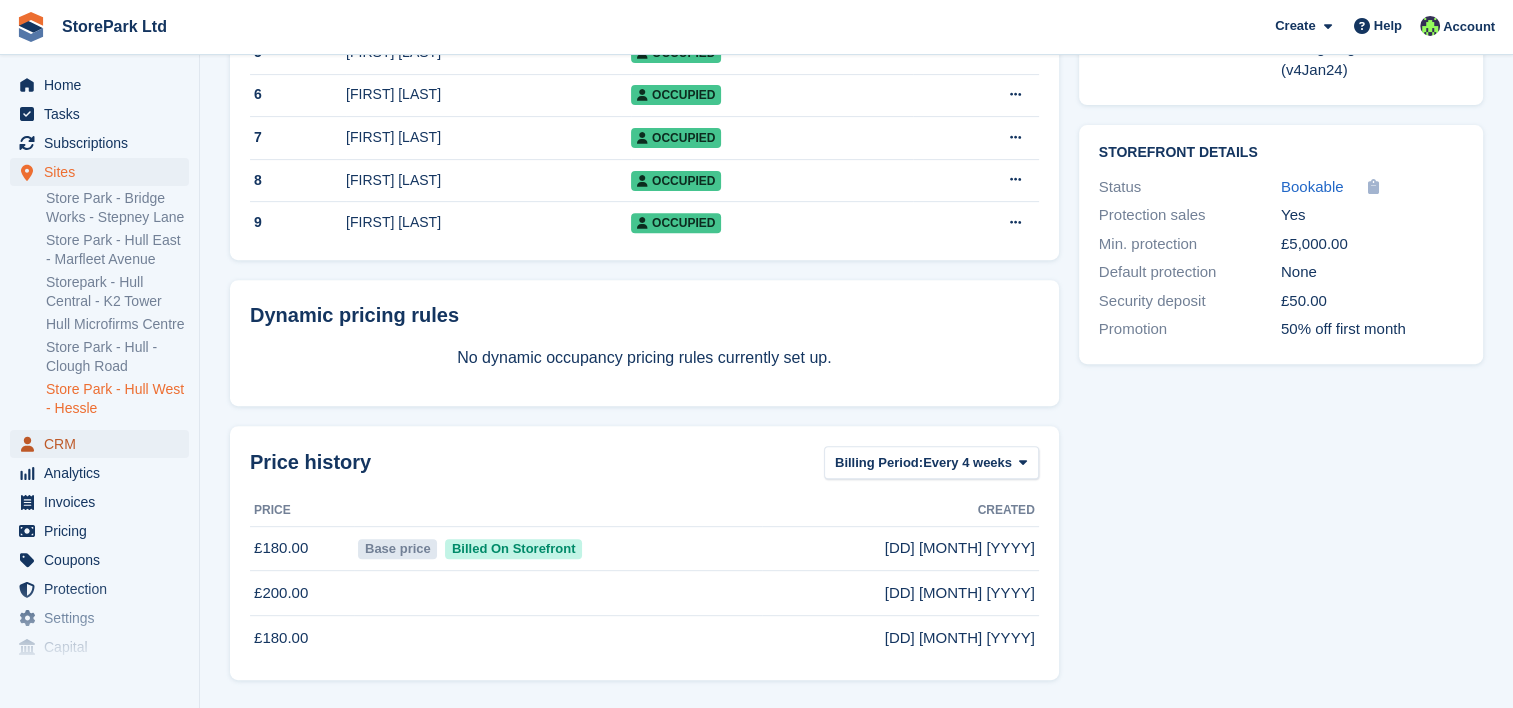 click on "CRM" at bounding box center (104, 444) 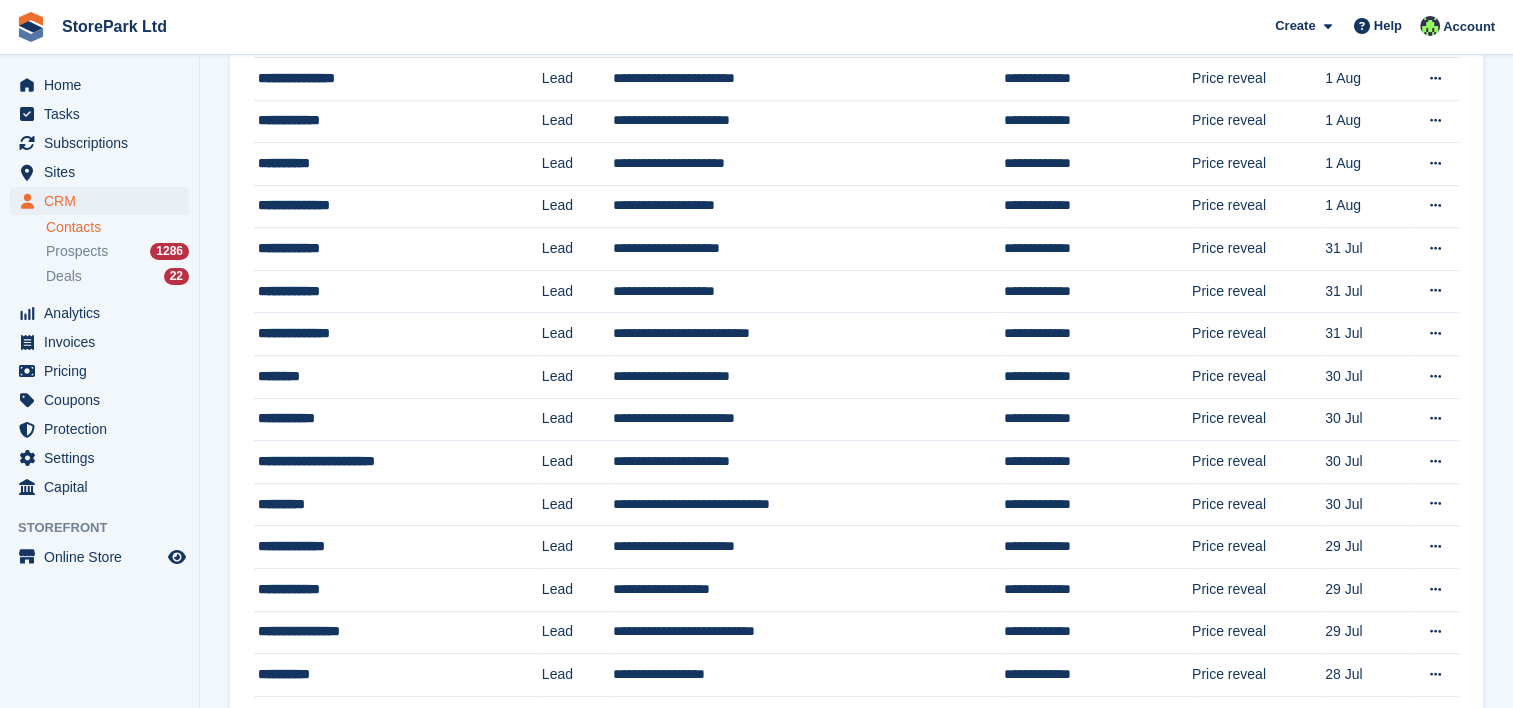 scroll, scrollTop: 0, scrollLeft: 0, axis: both 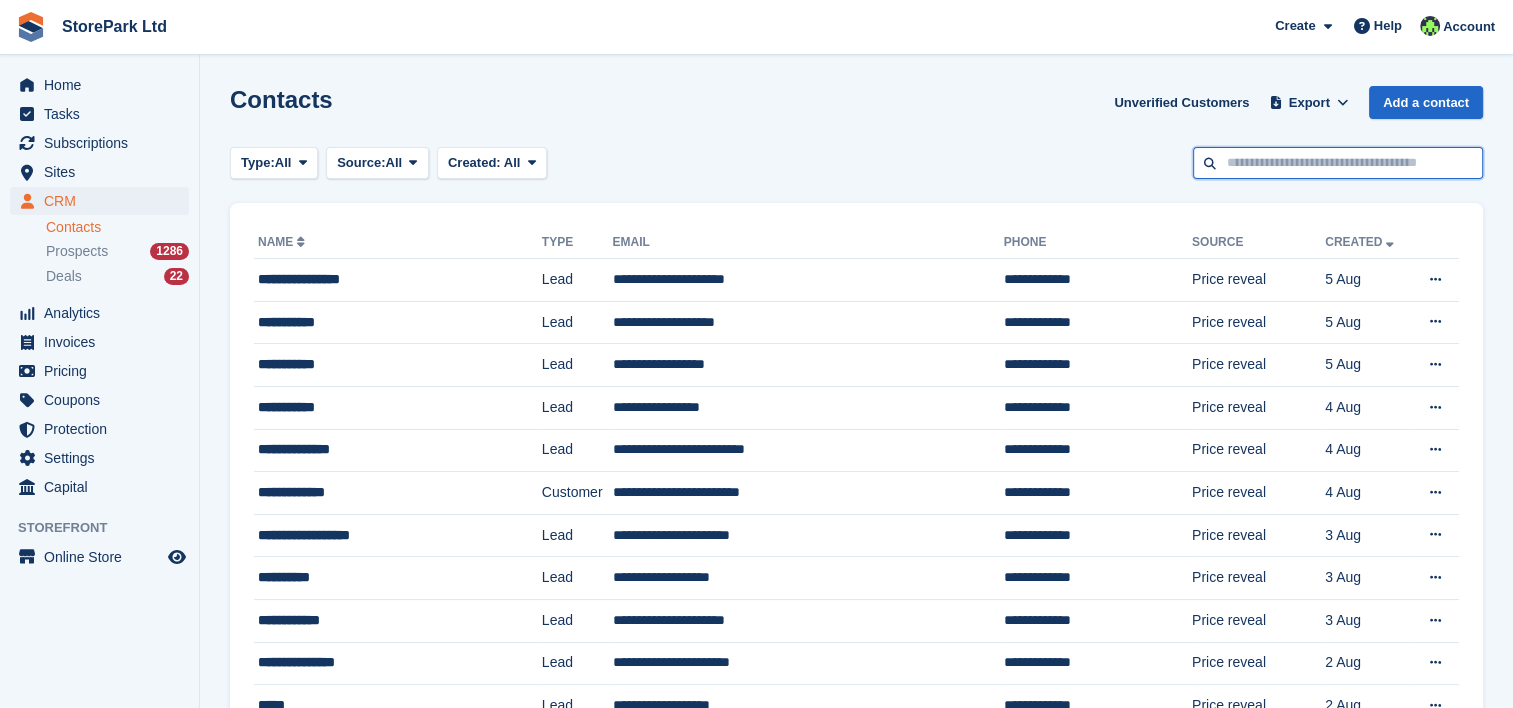 click at bounding box center (1338, 163) 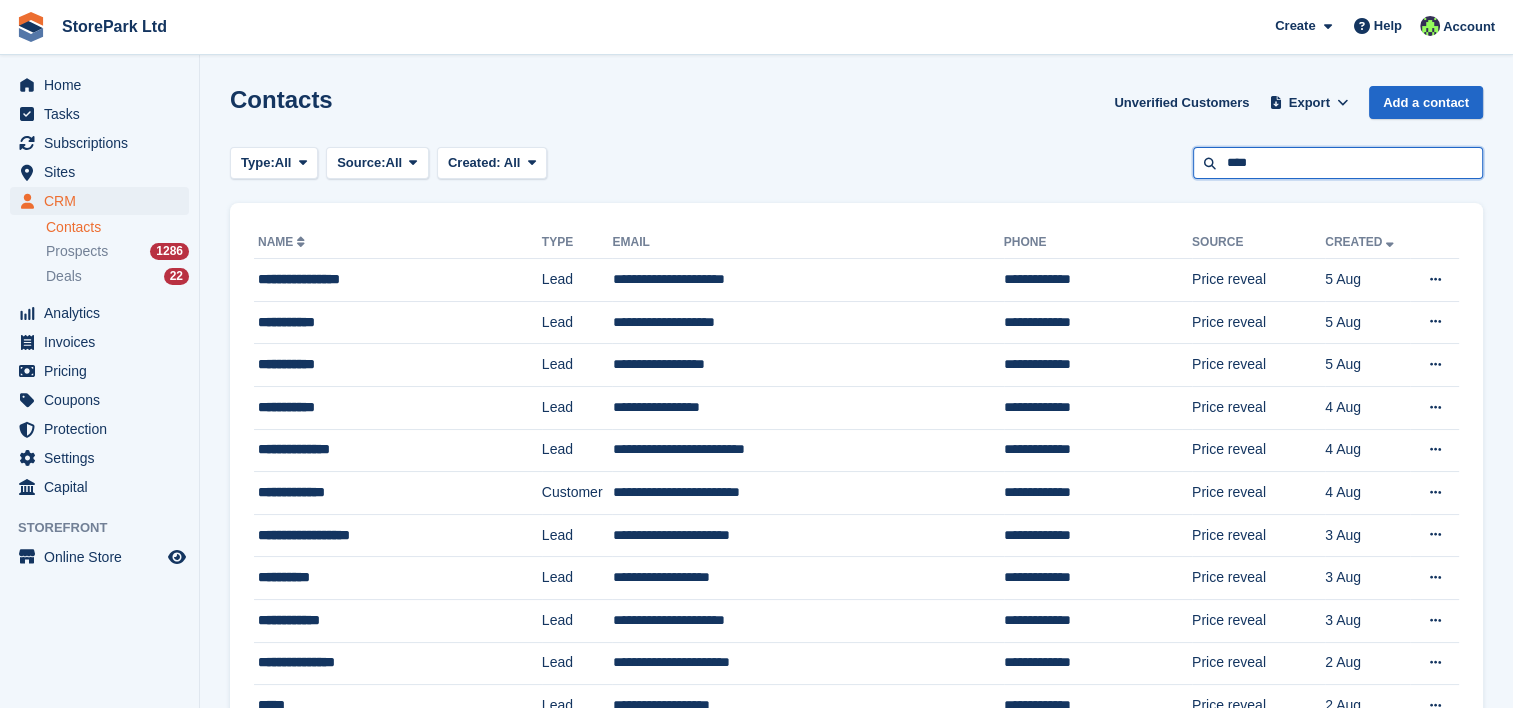 type on "****" 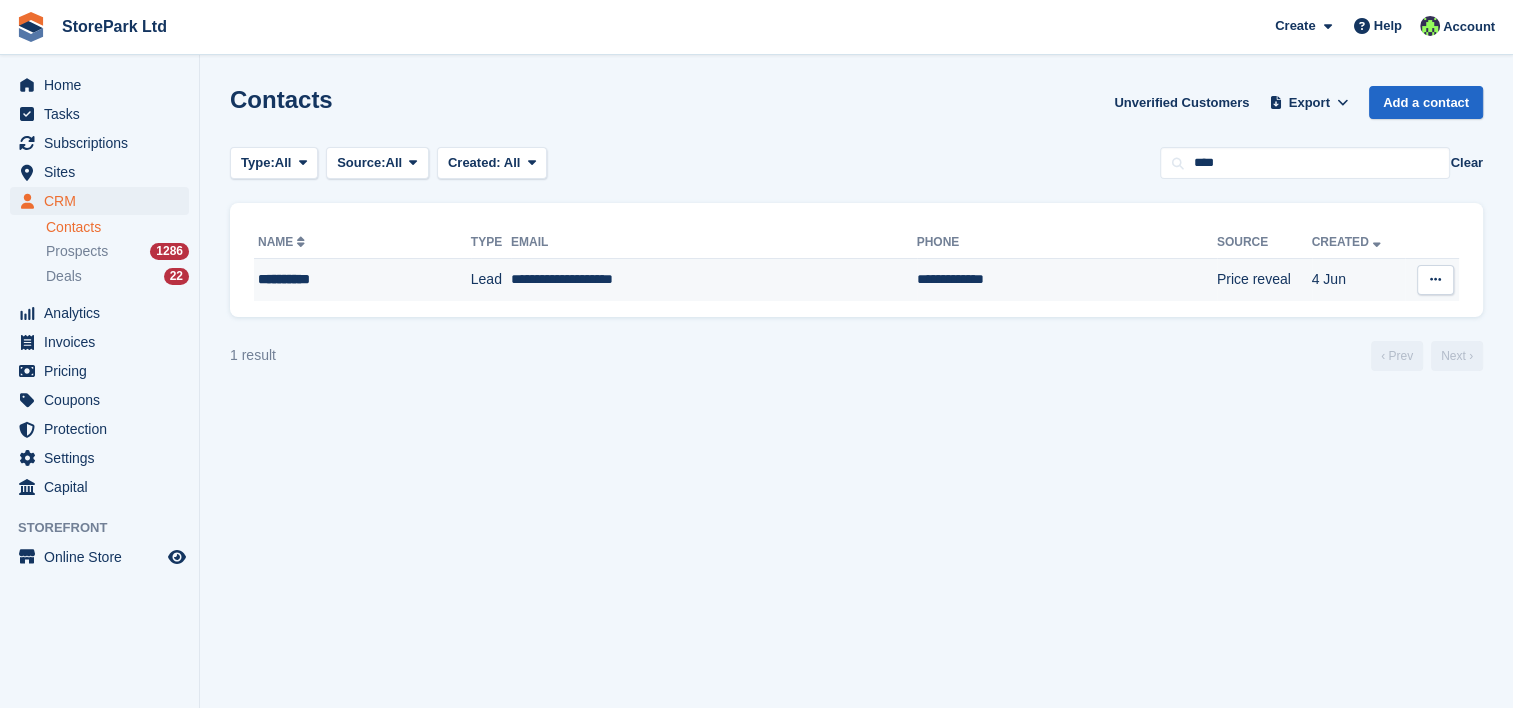 click on "Price reveal" at bounding box center [1264, 280] 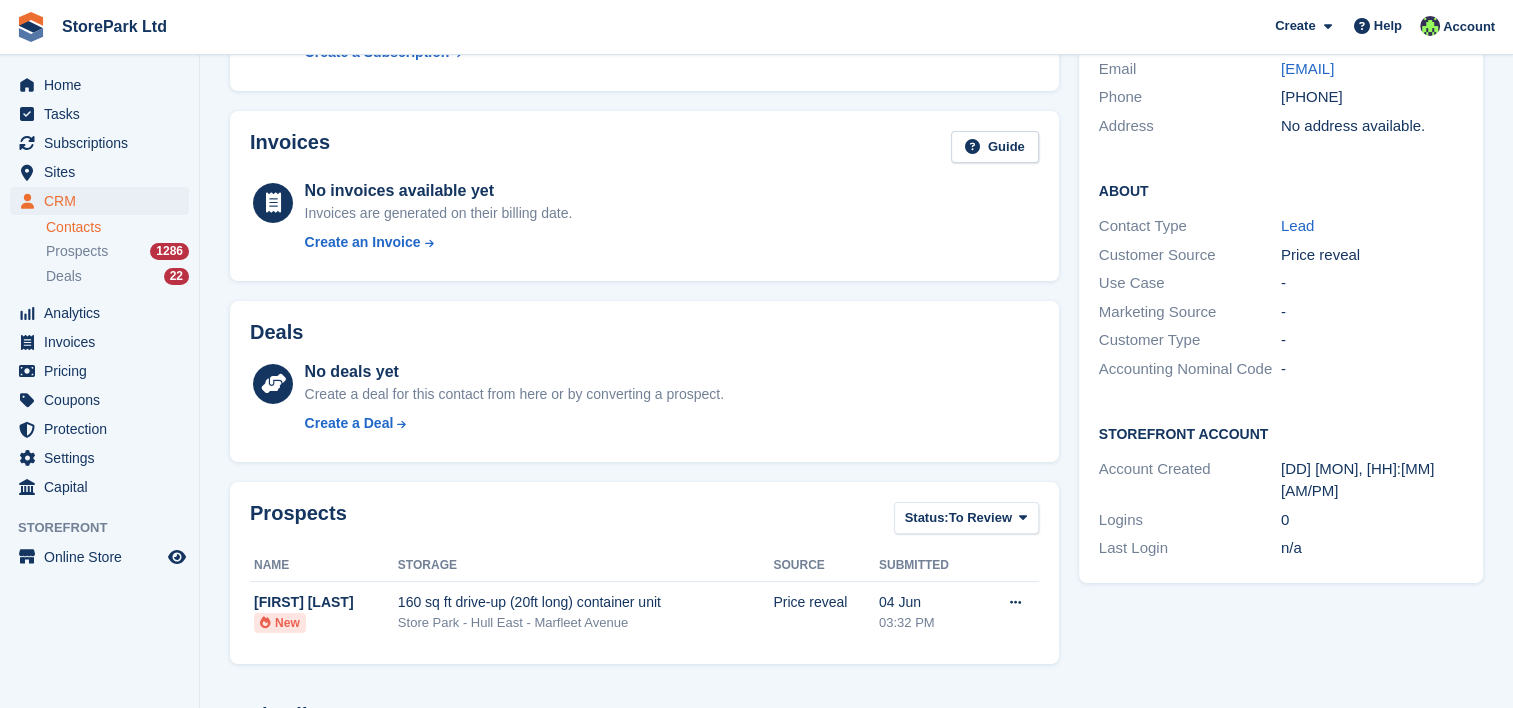 scroll, scrollTop: 0, scrollLeft: 0, axis: both 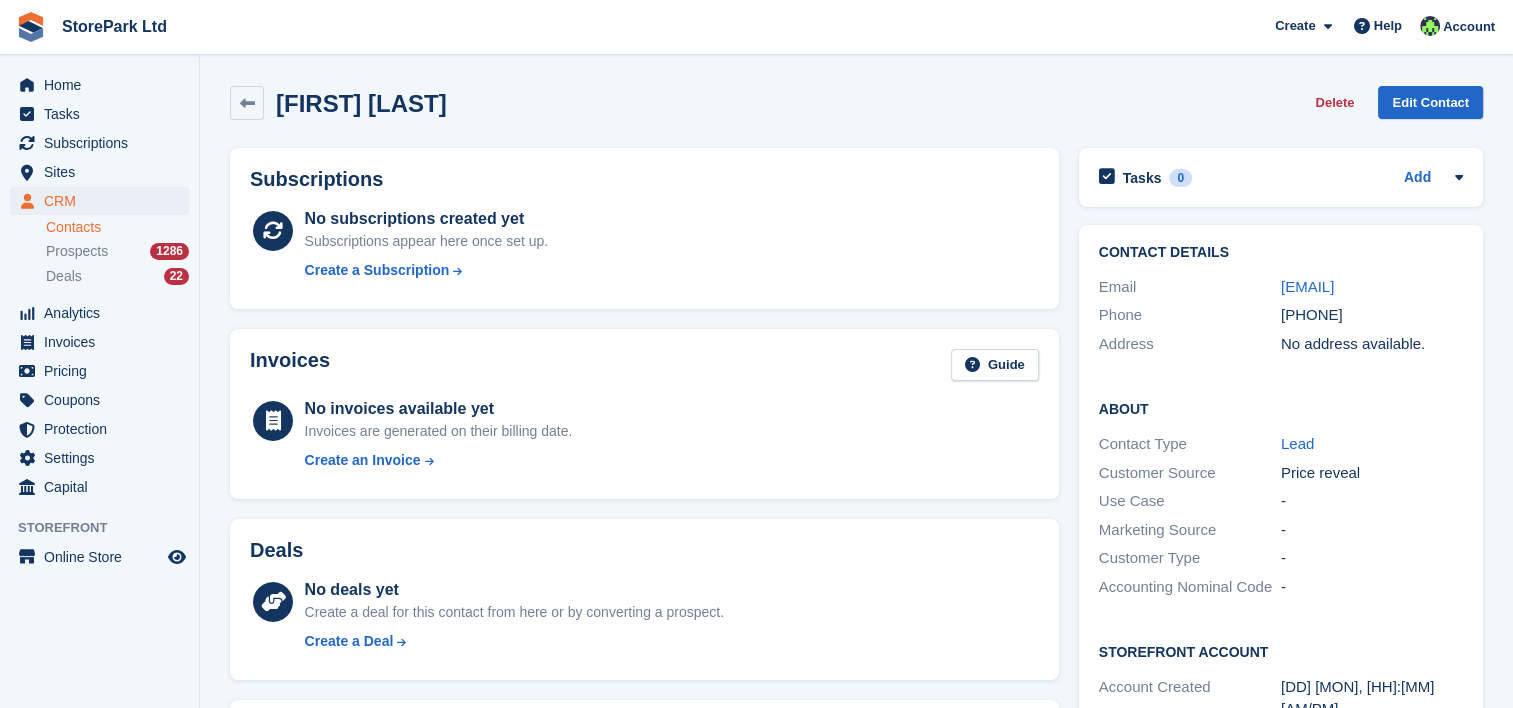 click on "No subscriptions created yet
Subscriptions appear here once set up.
Create a Subscription" at bounding box center [427, 248] 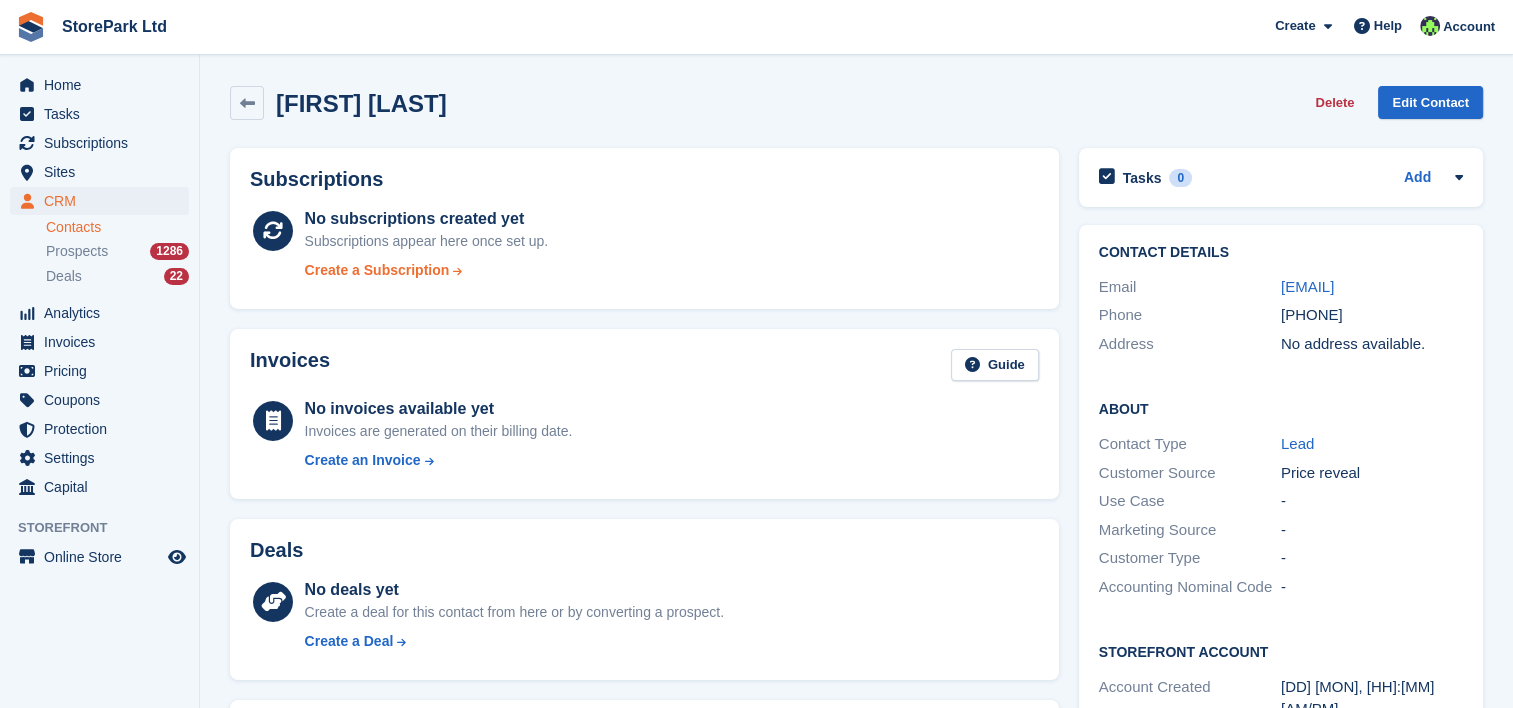 click on "Create a Subscription" at bounding box center (377, 270) 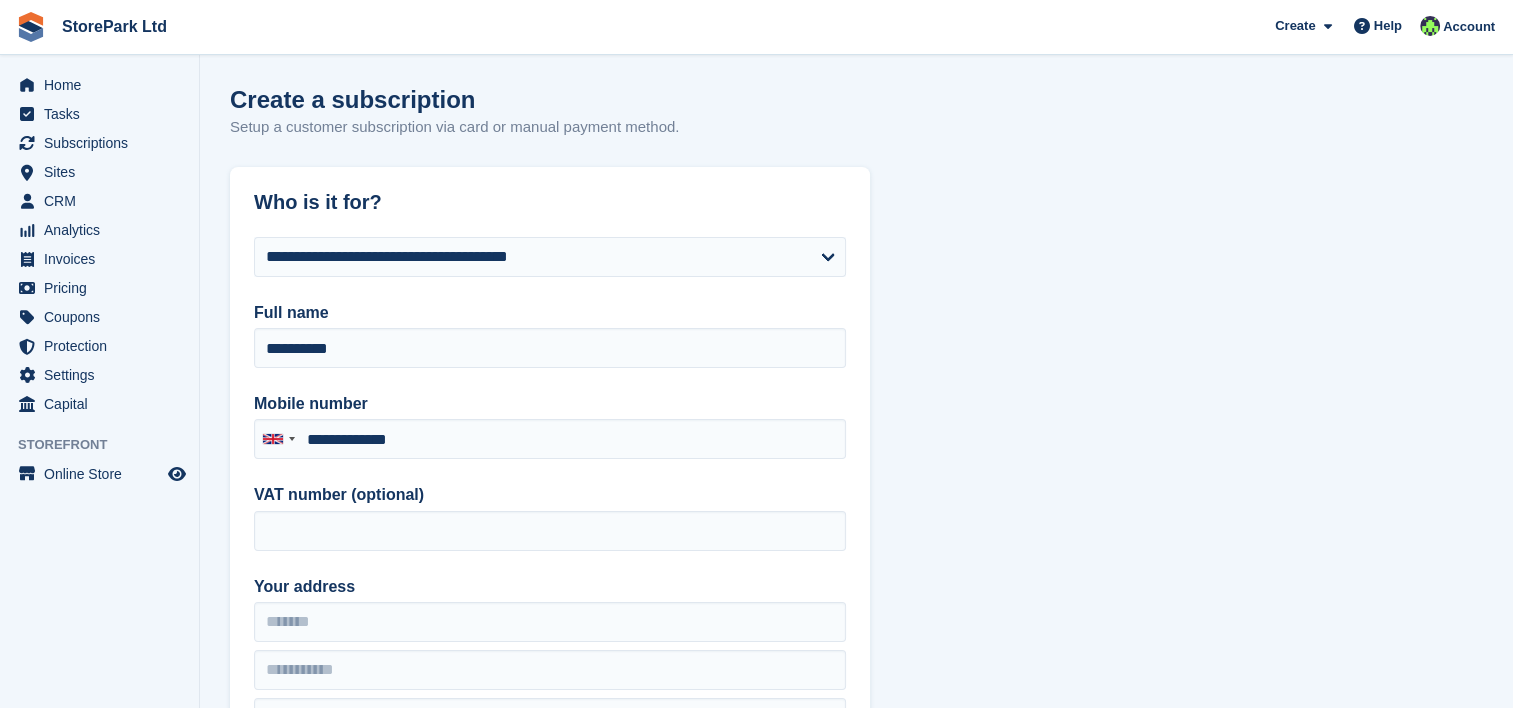 type on "**********" 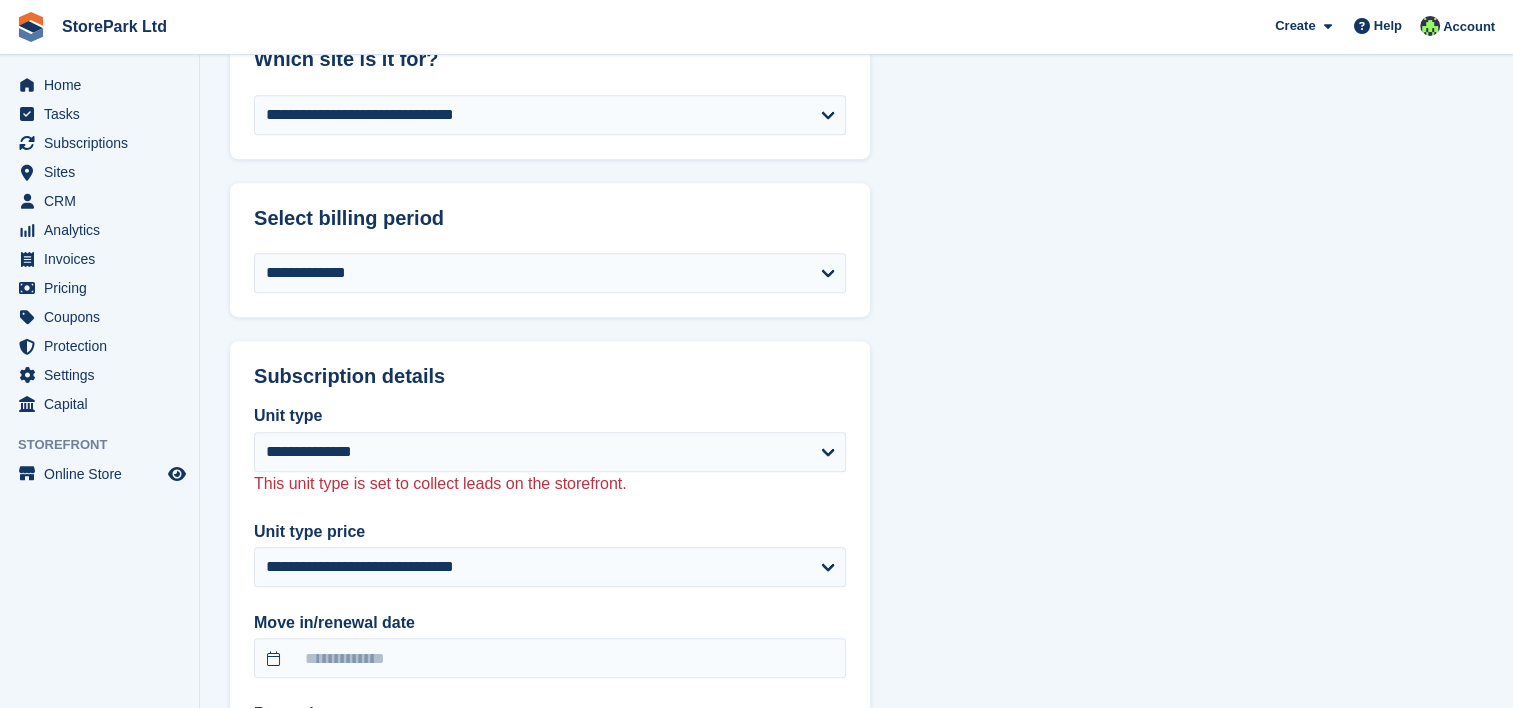 scroll, scrollTop: 1220, scrollLeft: 0, axis: vertical 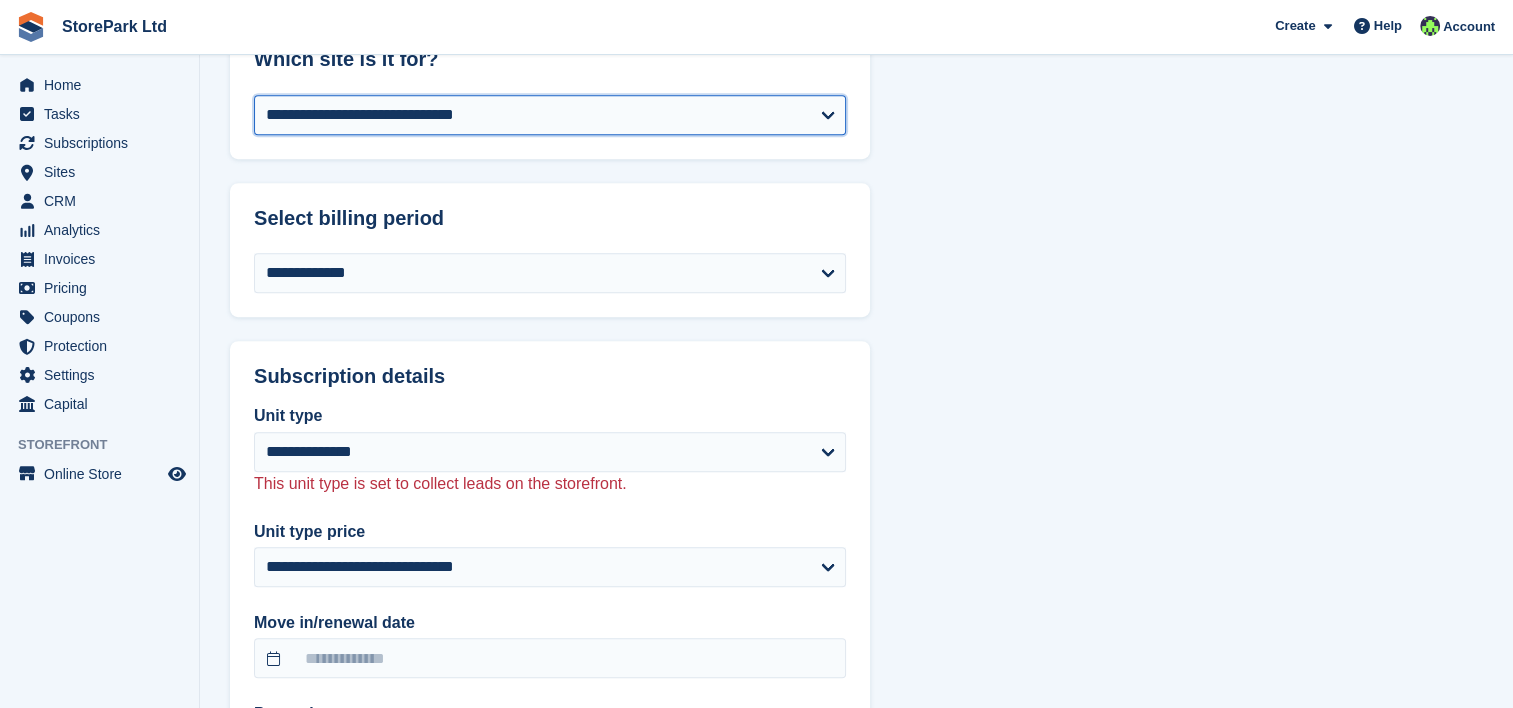 click on "**********" at bounding box center [550, 115] 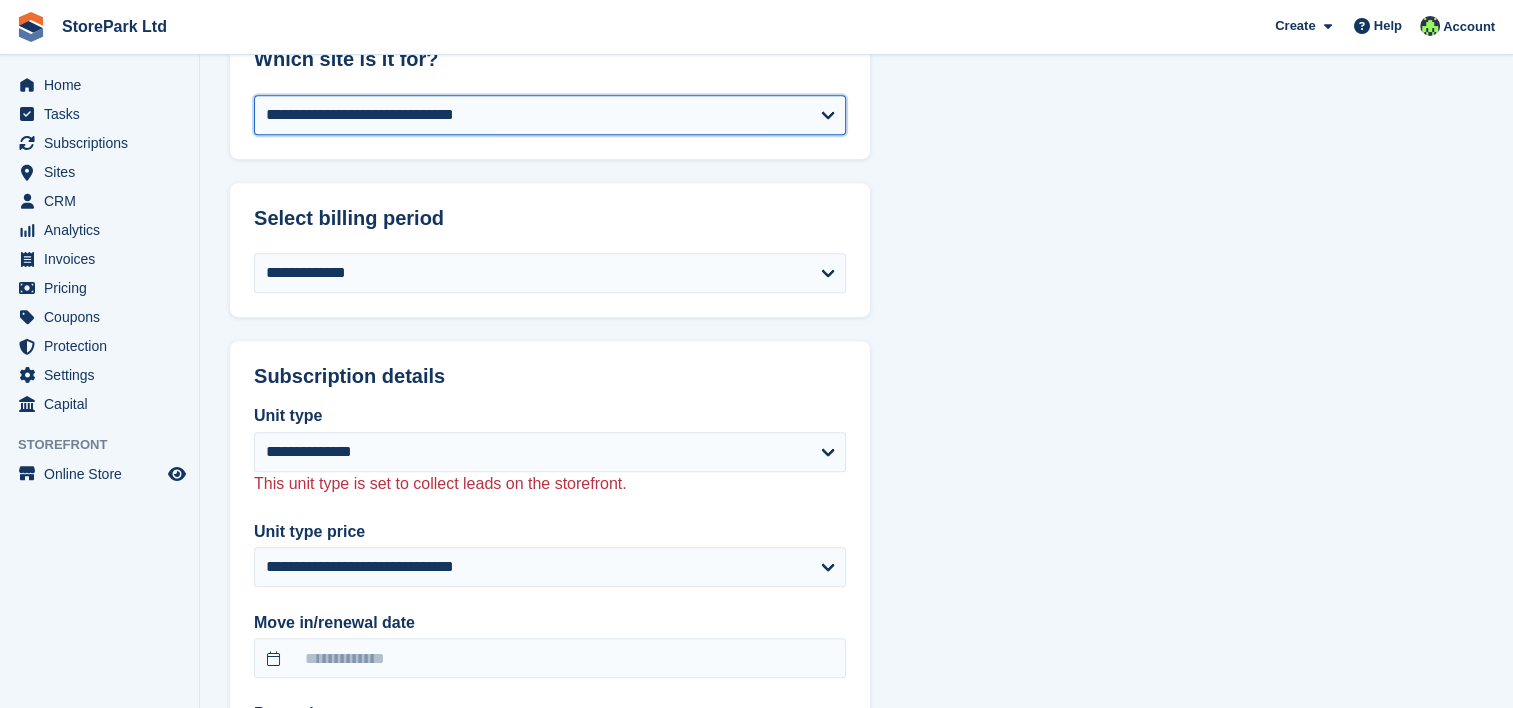 select on "****" 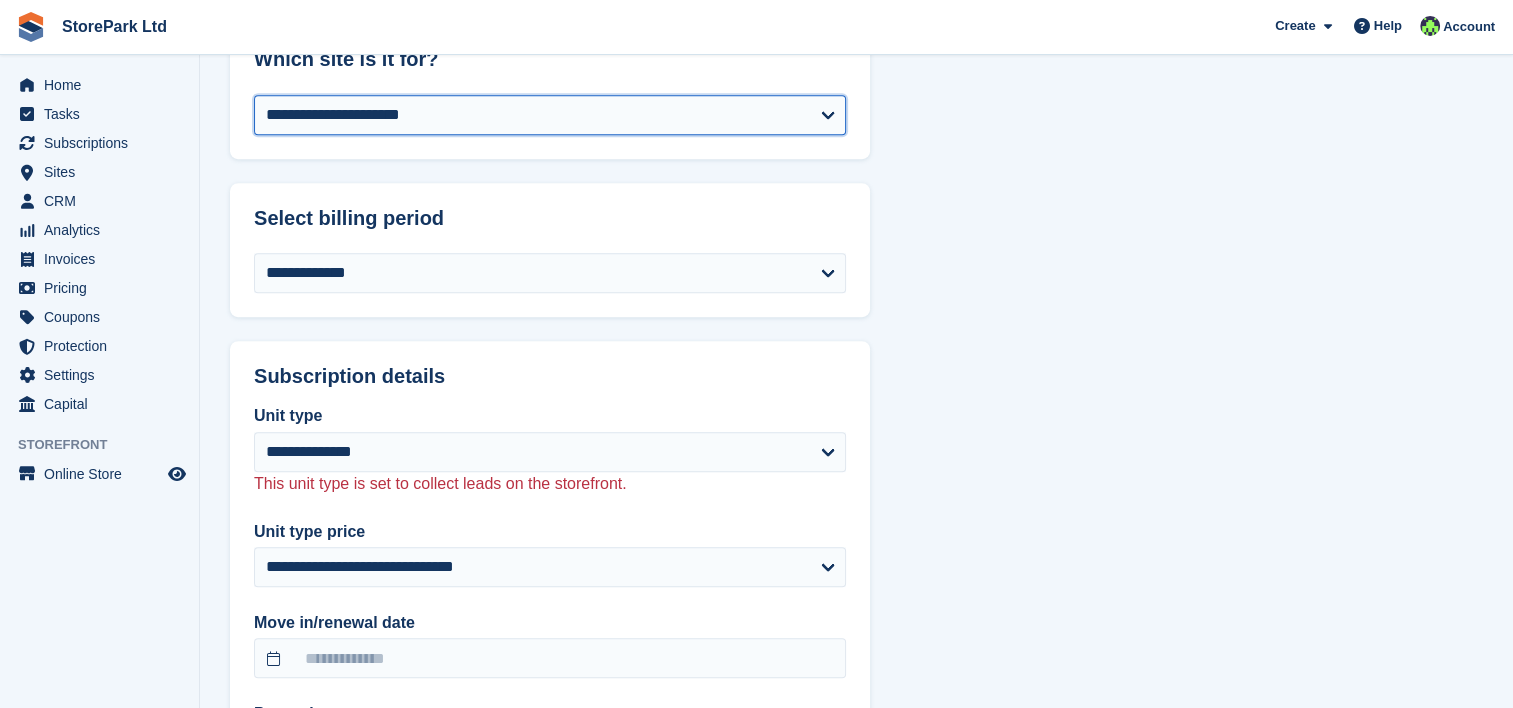 click on "**********" at bounding box center [550, 115] 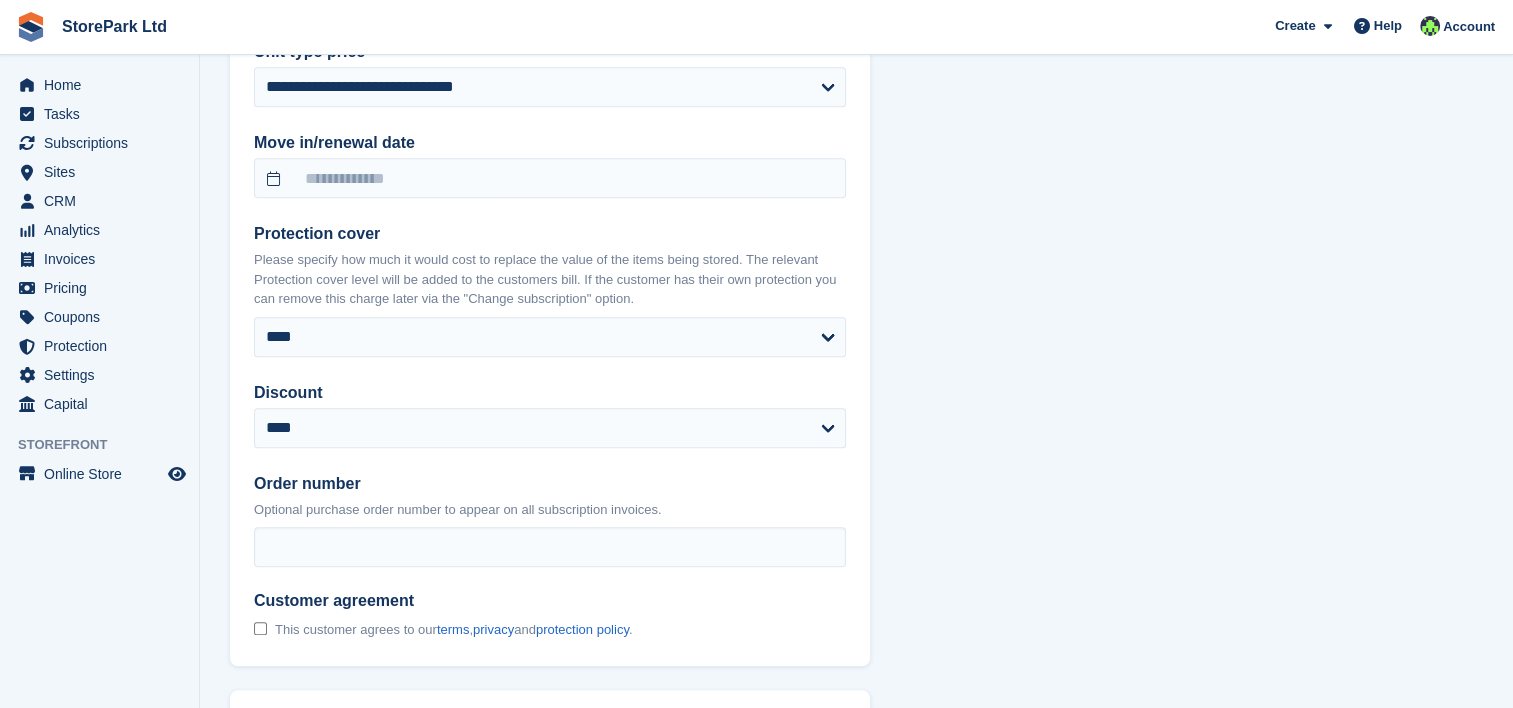 select on "******" 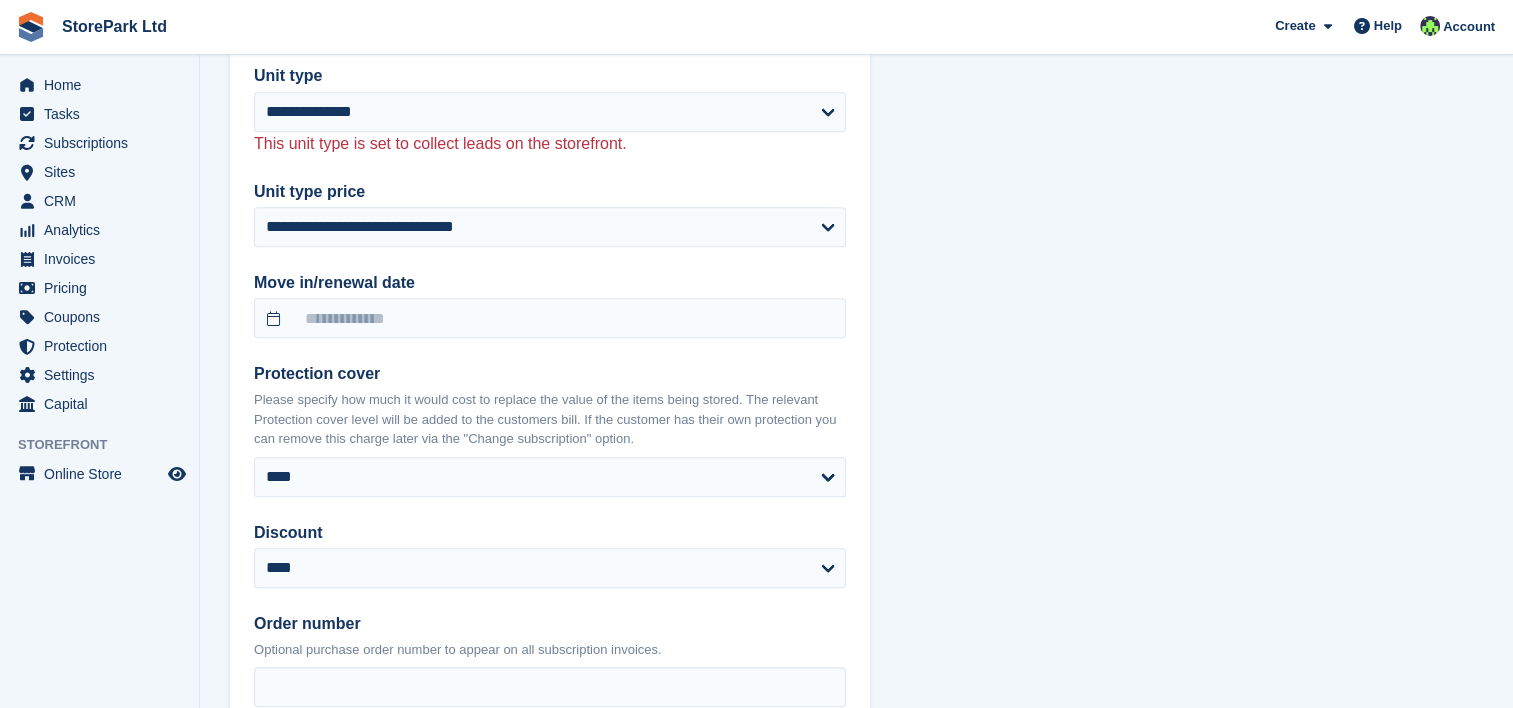 select on "****" 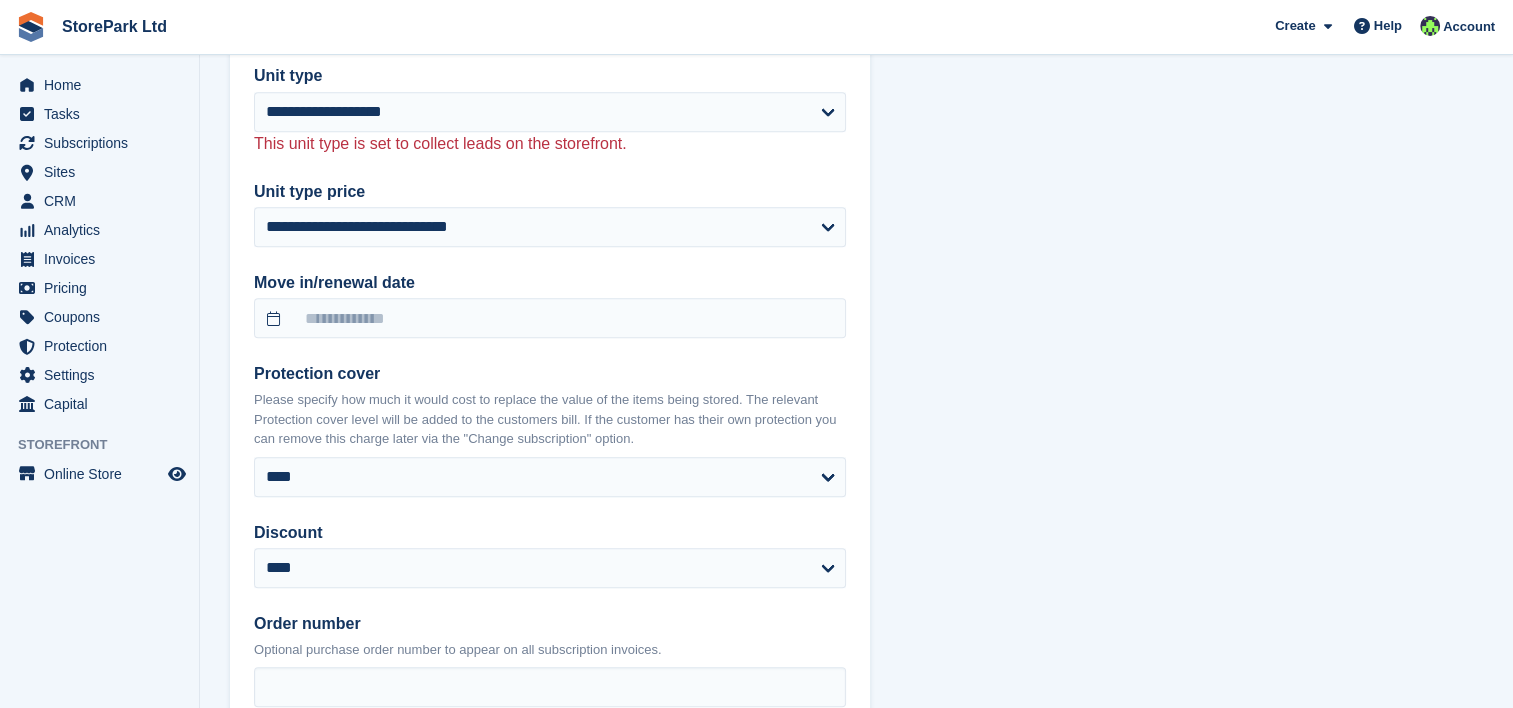 scroll, scrollTop: 1556, scrollLeft: 0, axis: vertical 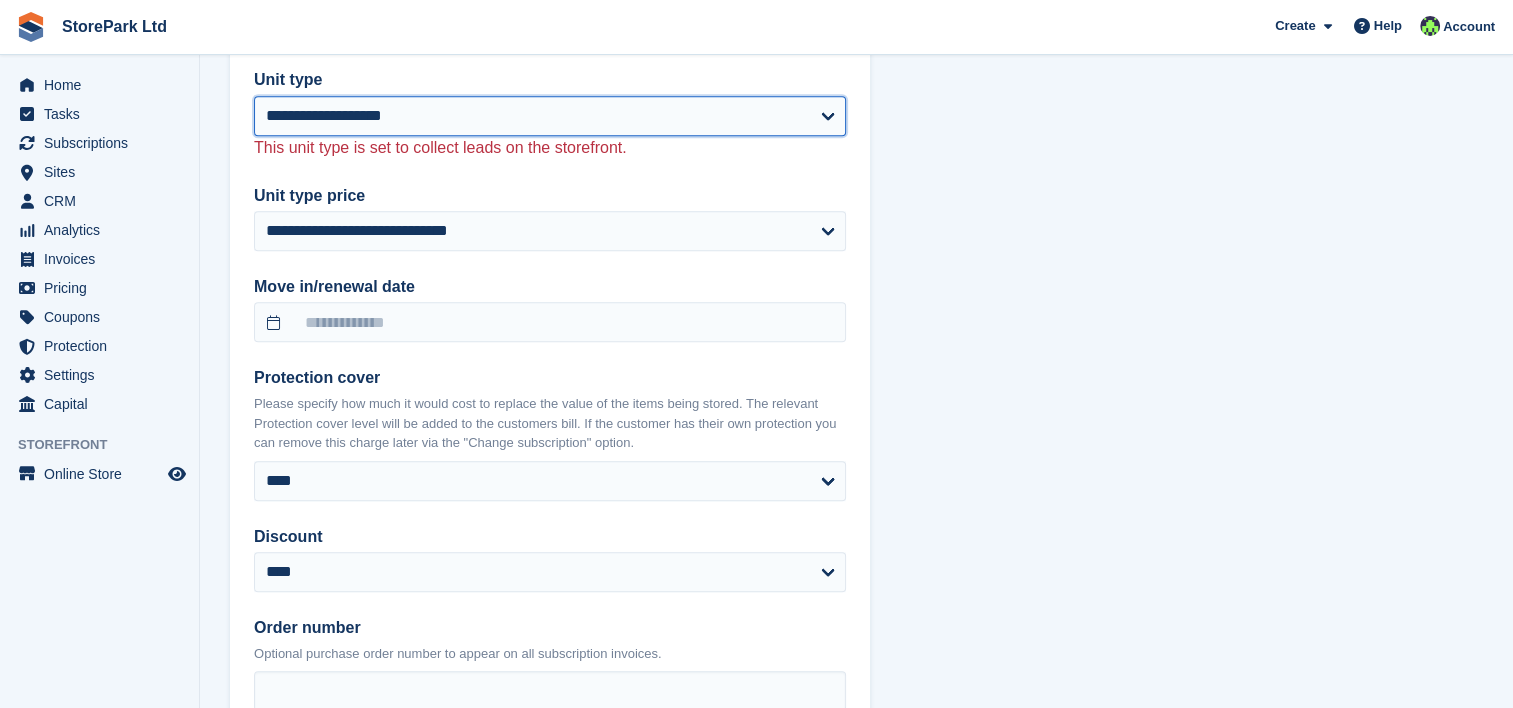 click on "**********" at bounding box center (550, 116) 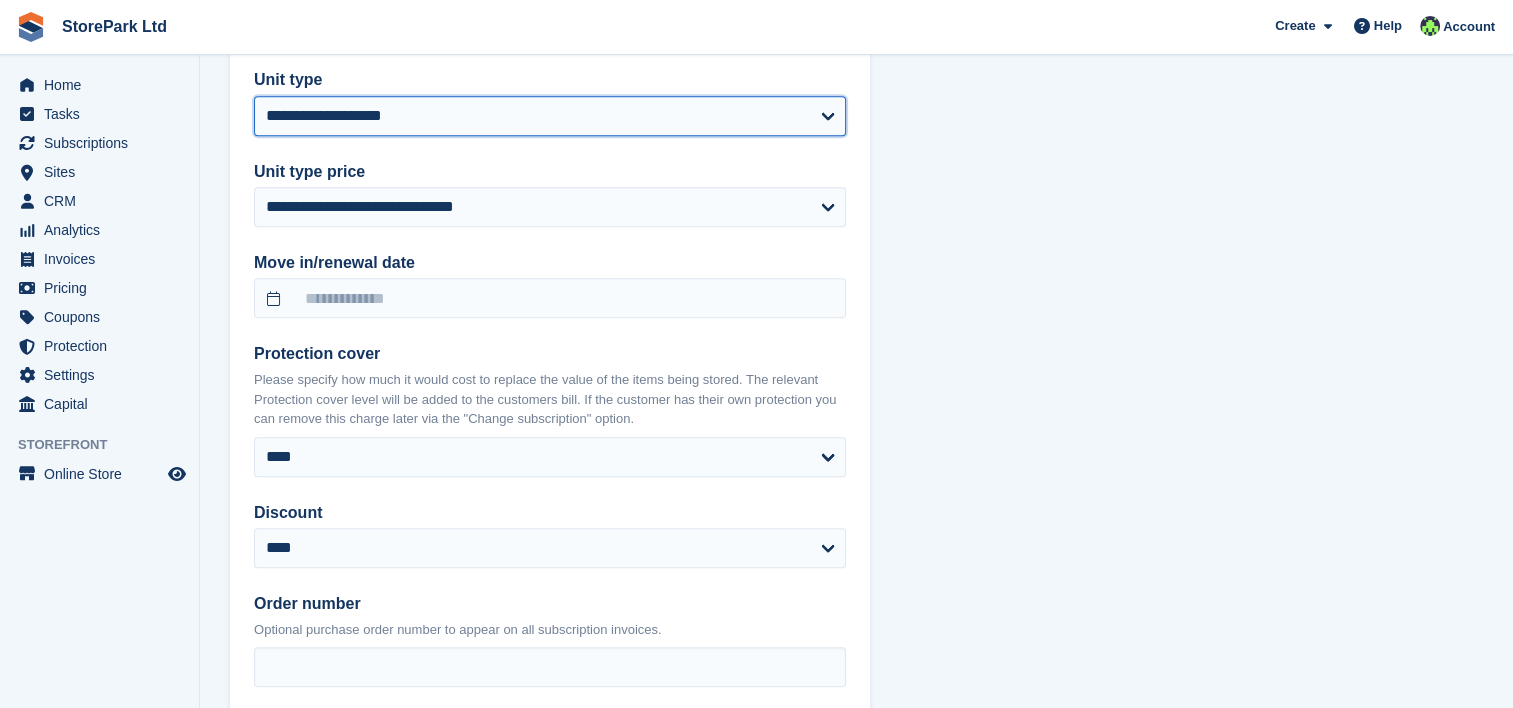 click on "**********" at bounding box center (550, 116) 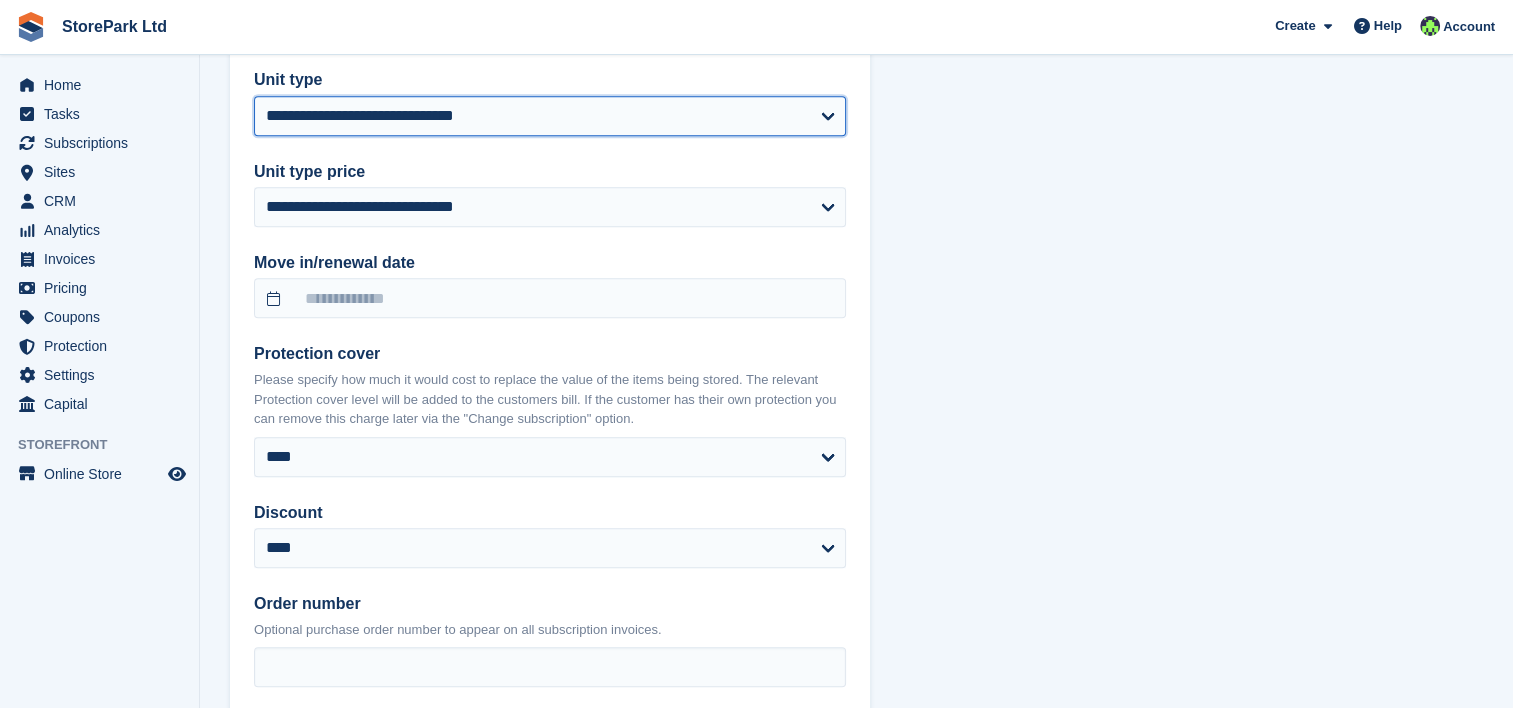 click on "**********" at bounding box center (550, 116) 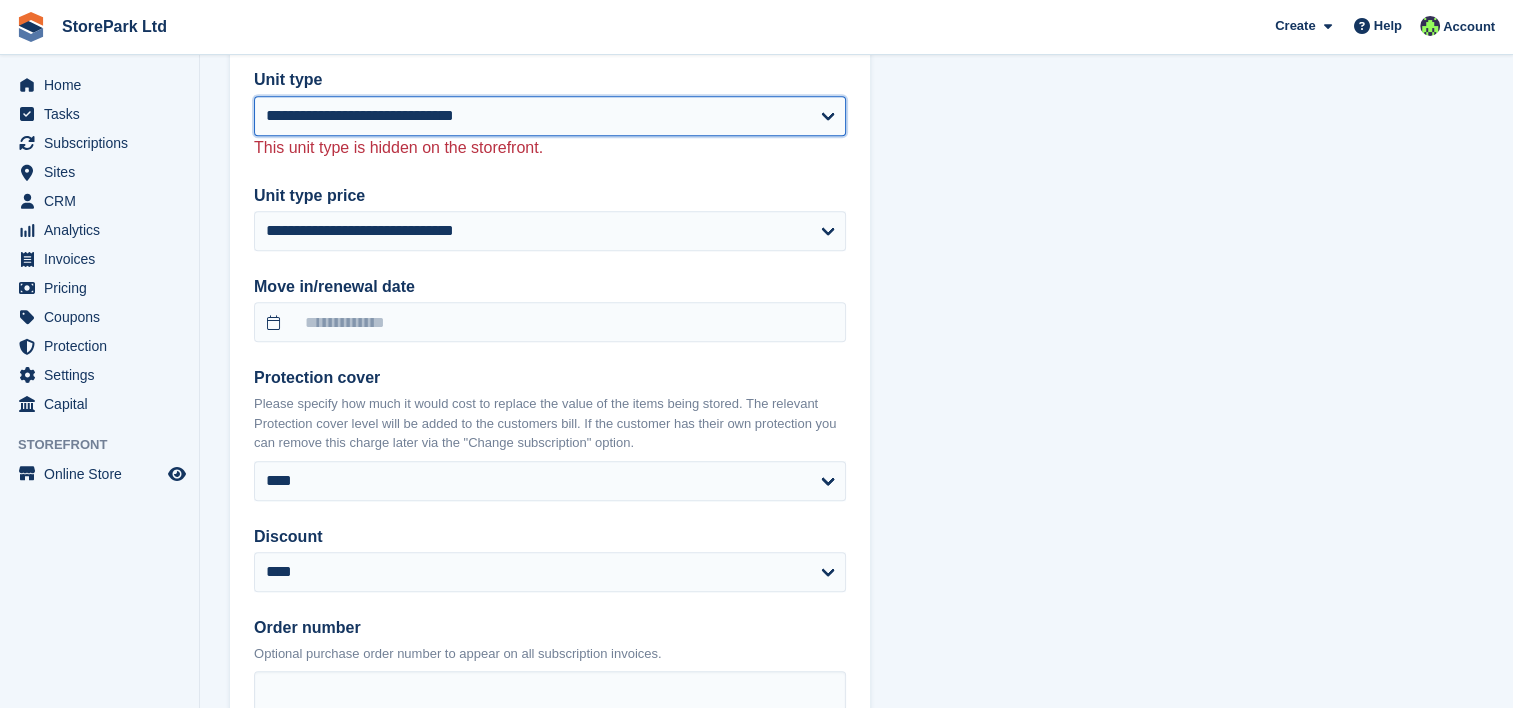 click on "**********" at bounding box center (550, 116) 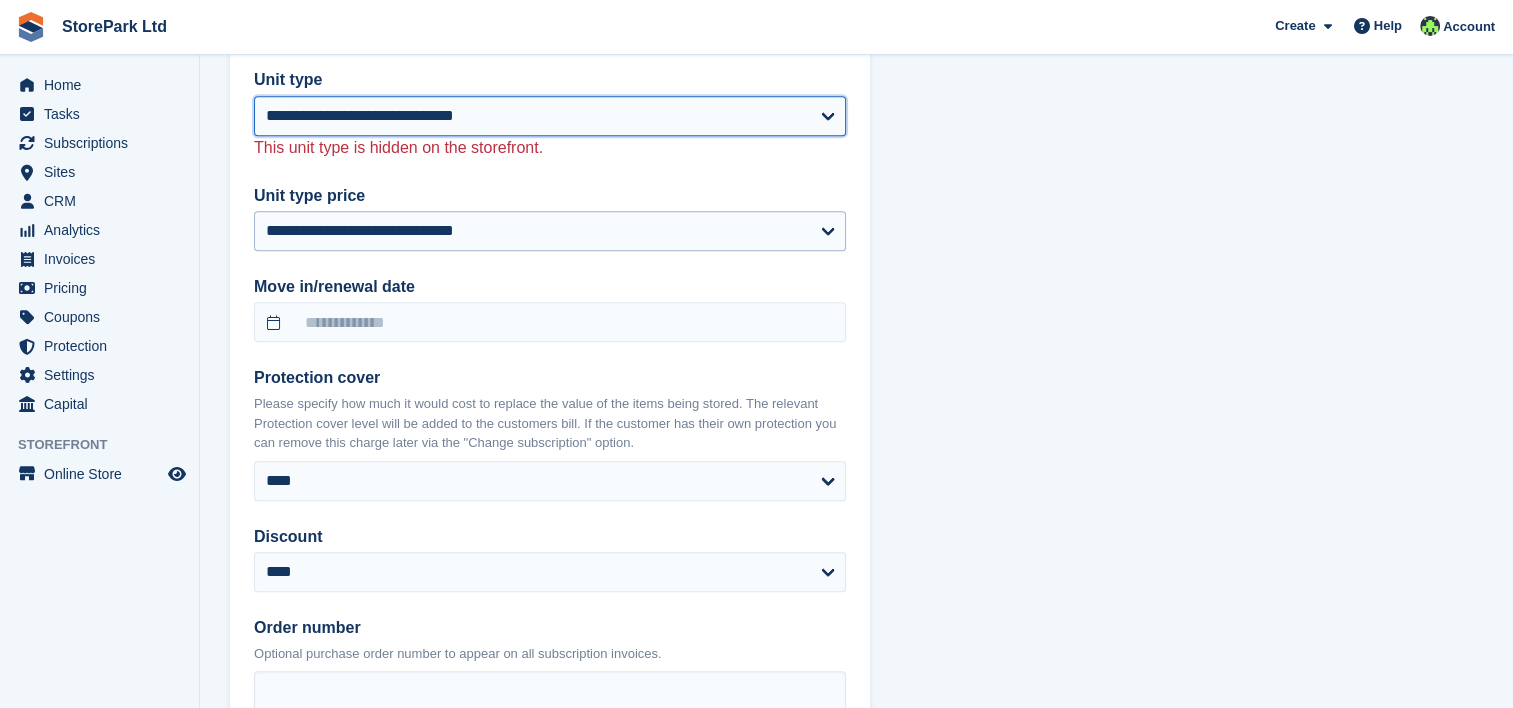 drag, startPoint x: 381, startPoint y: 114, endPoint x: 362, endPoint y: 246, distance: 133.36041 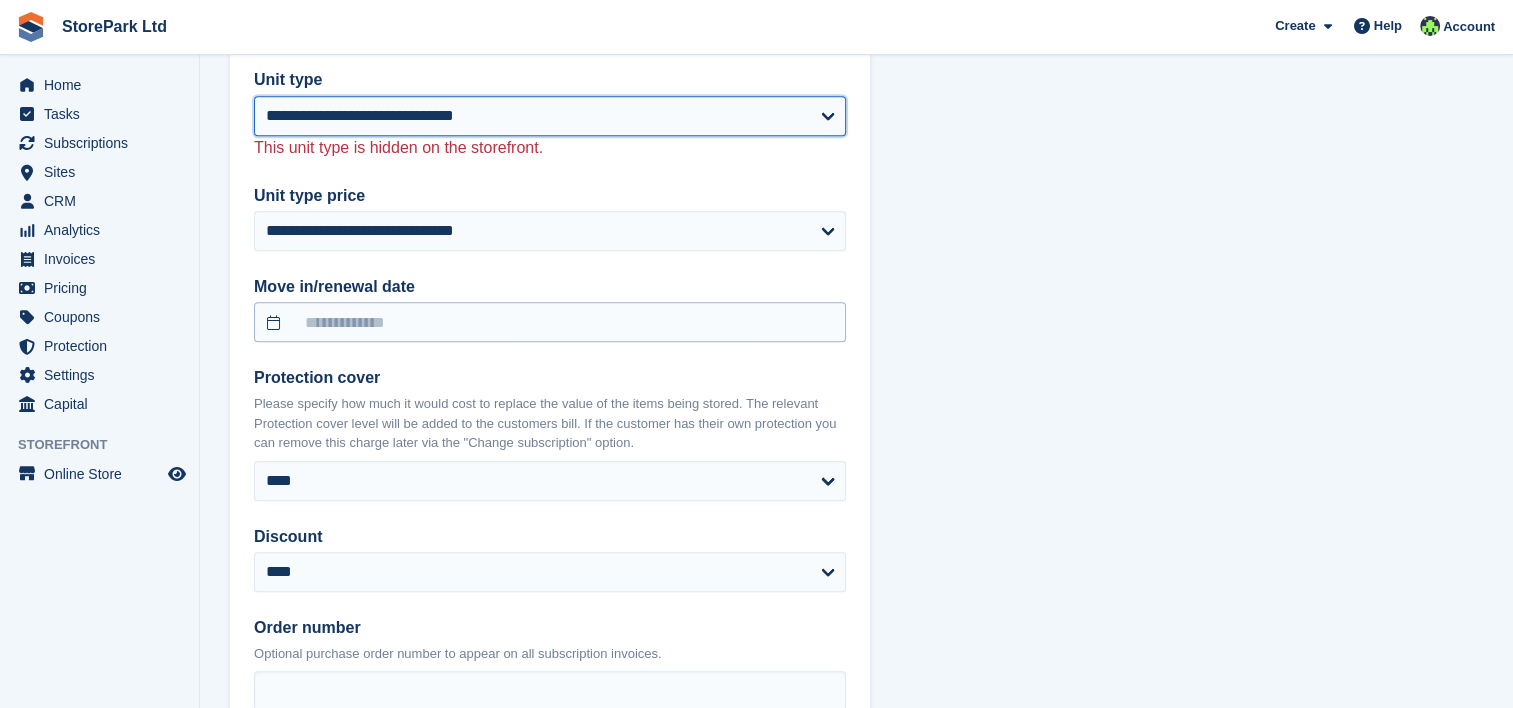 drag, startPoint x: 402, startPoint y: 120, endPoint x: 380, endPoint y: 309, distance: 190.27611 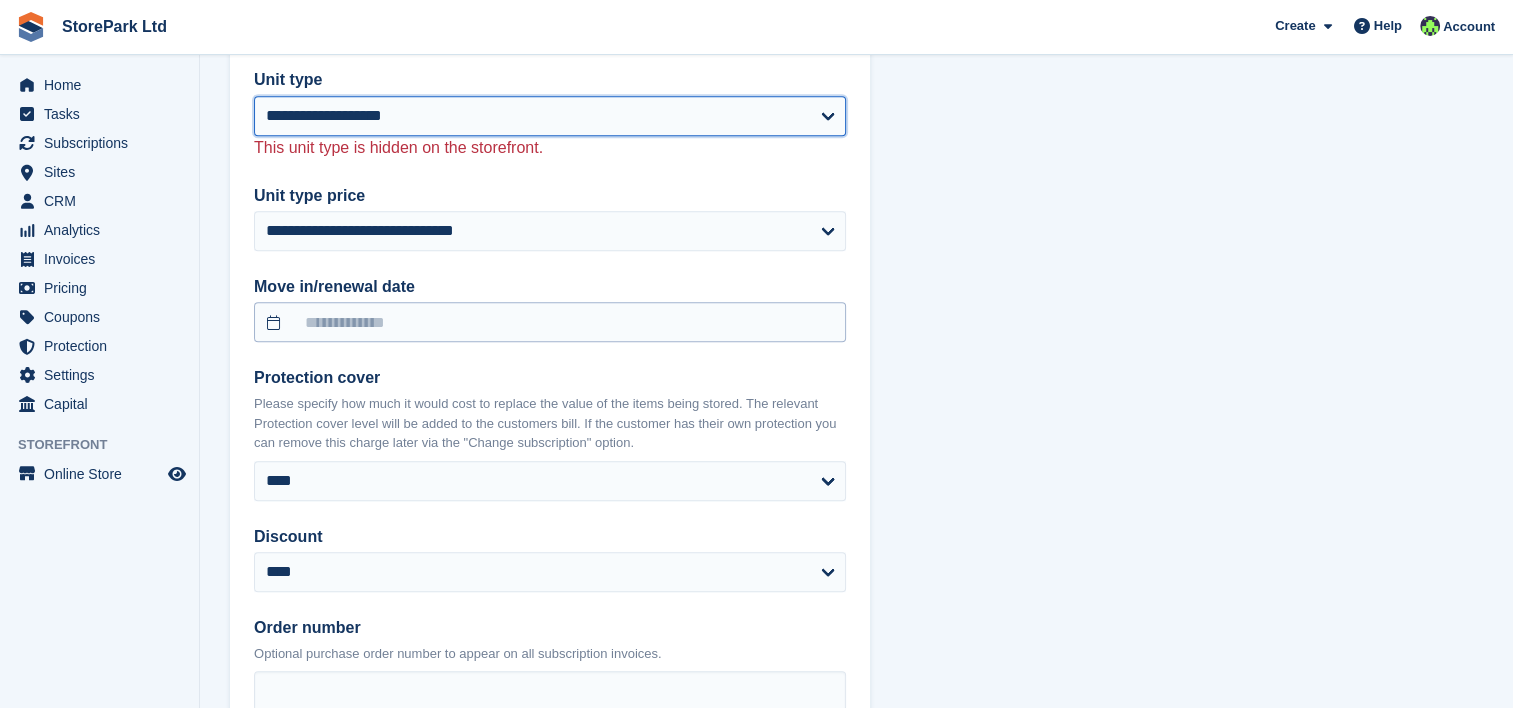 click on "**********" at bounding box center [550, 116] 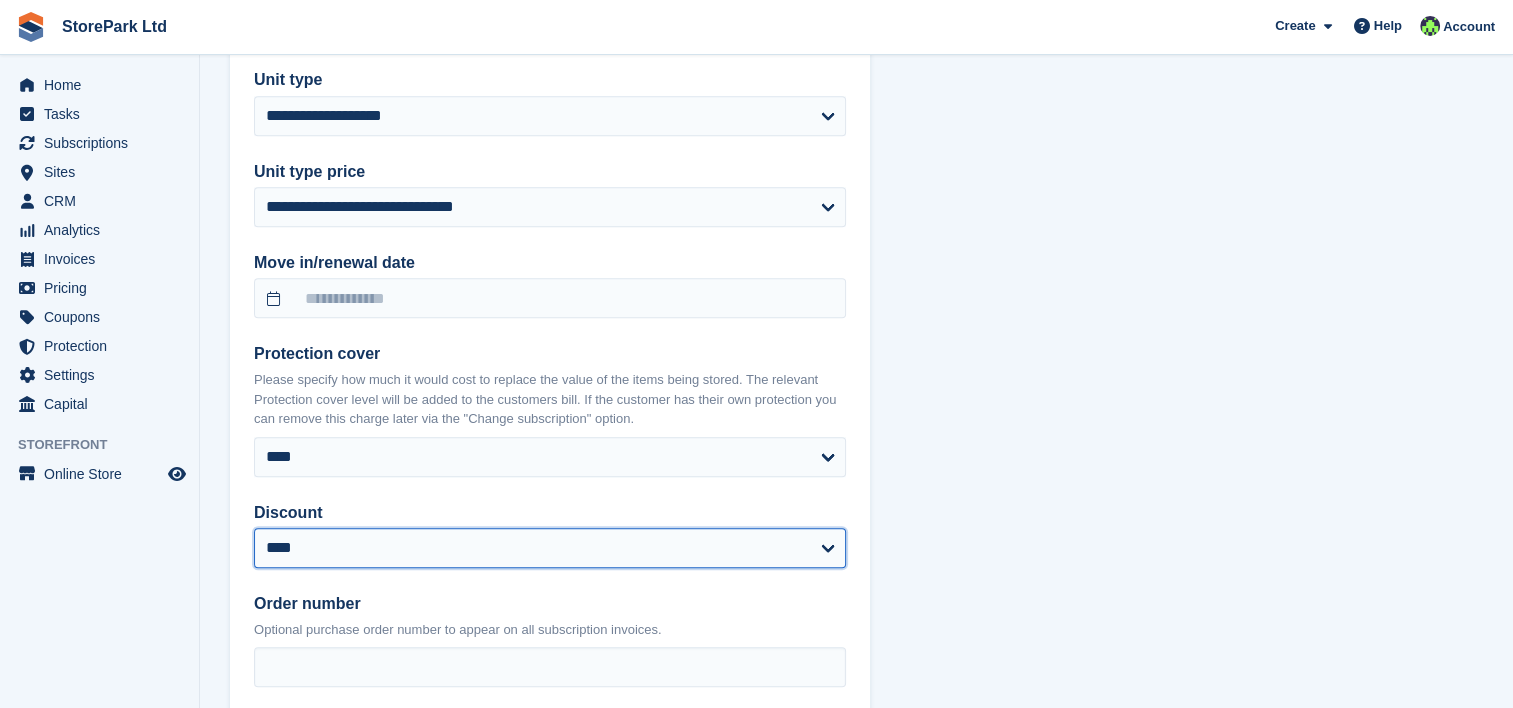 click on "**********" at bounding box center [550, 548] 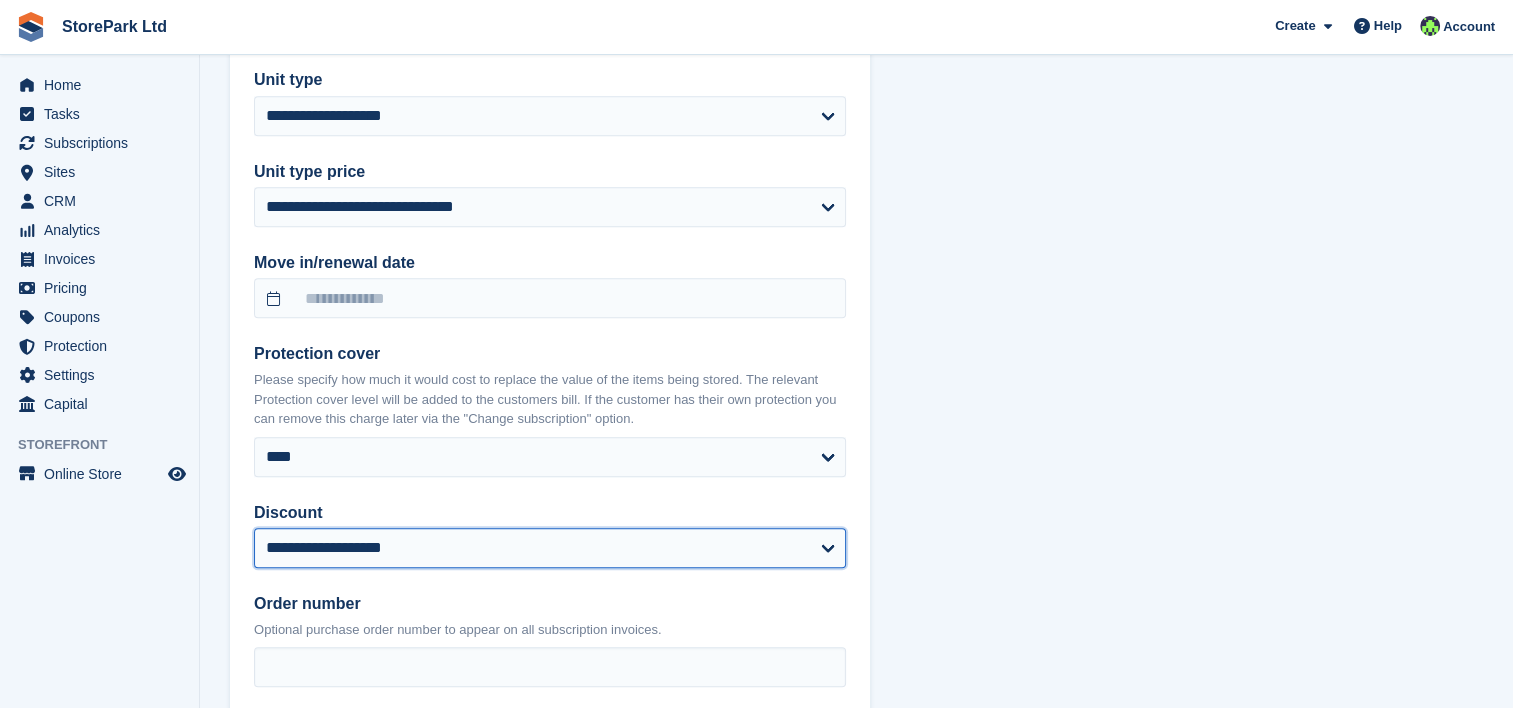 click on "**********" at bounding box center (550, 548) 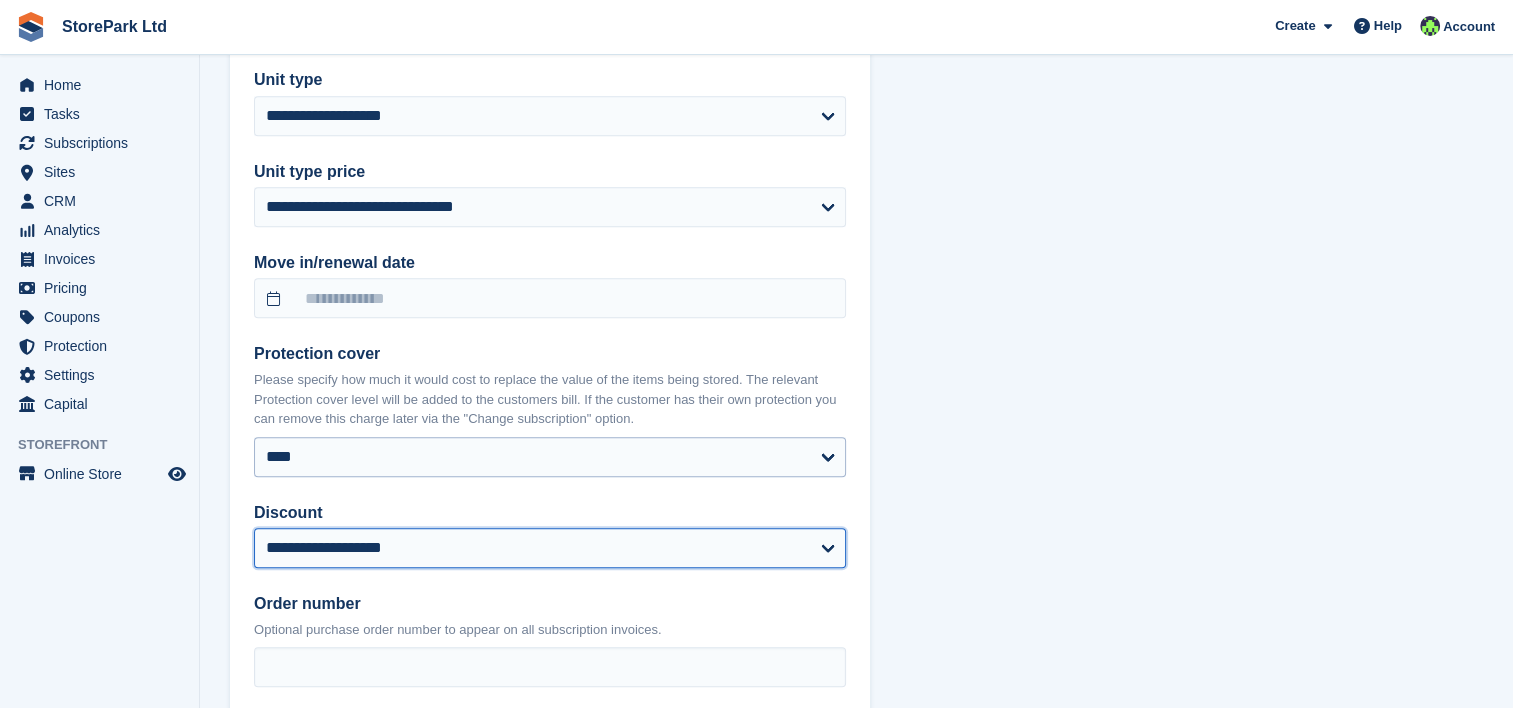 select on "******" 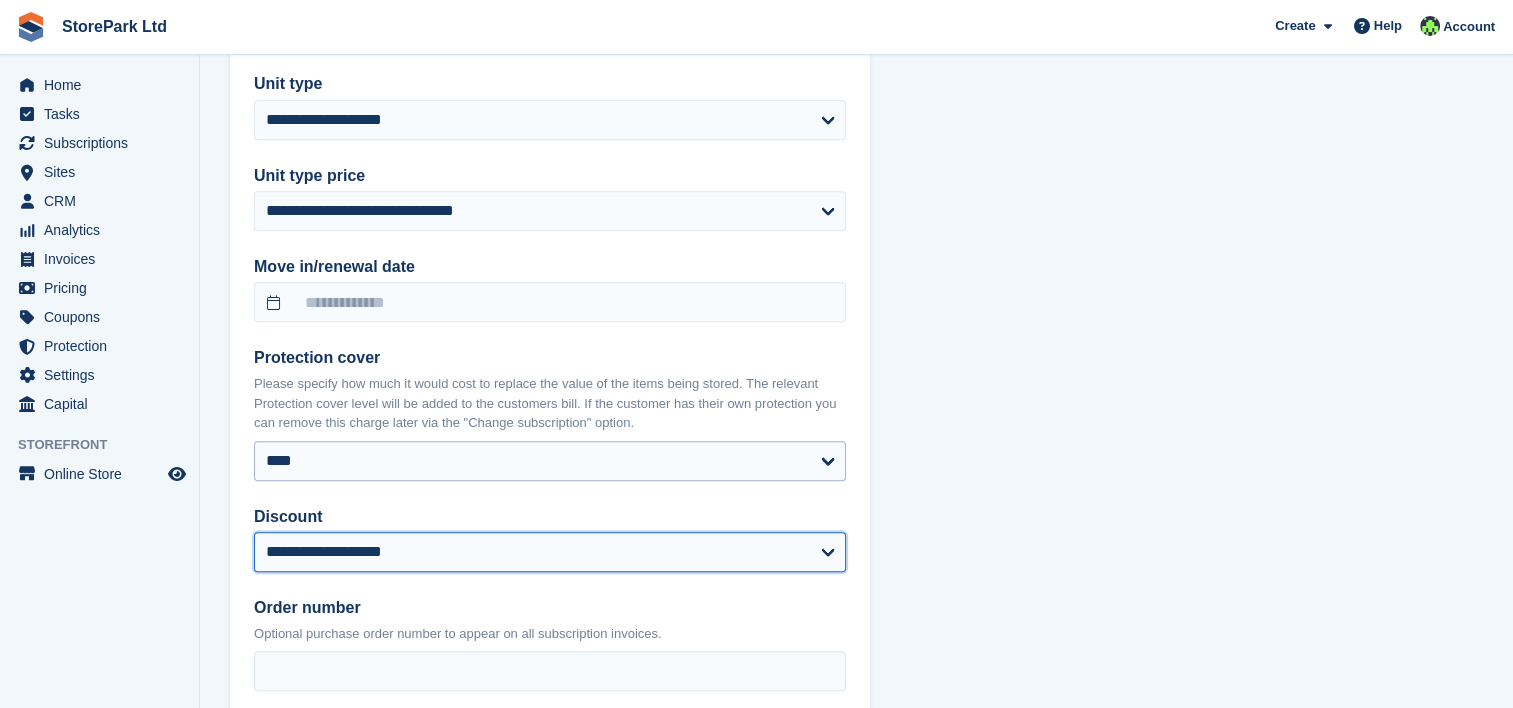 scroll, scrollTop: 1544, scrollLeft: 0, axis: vertical 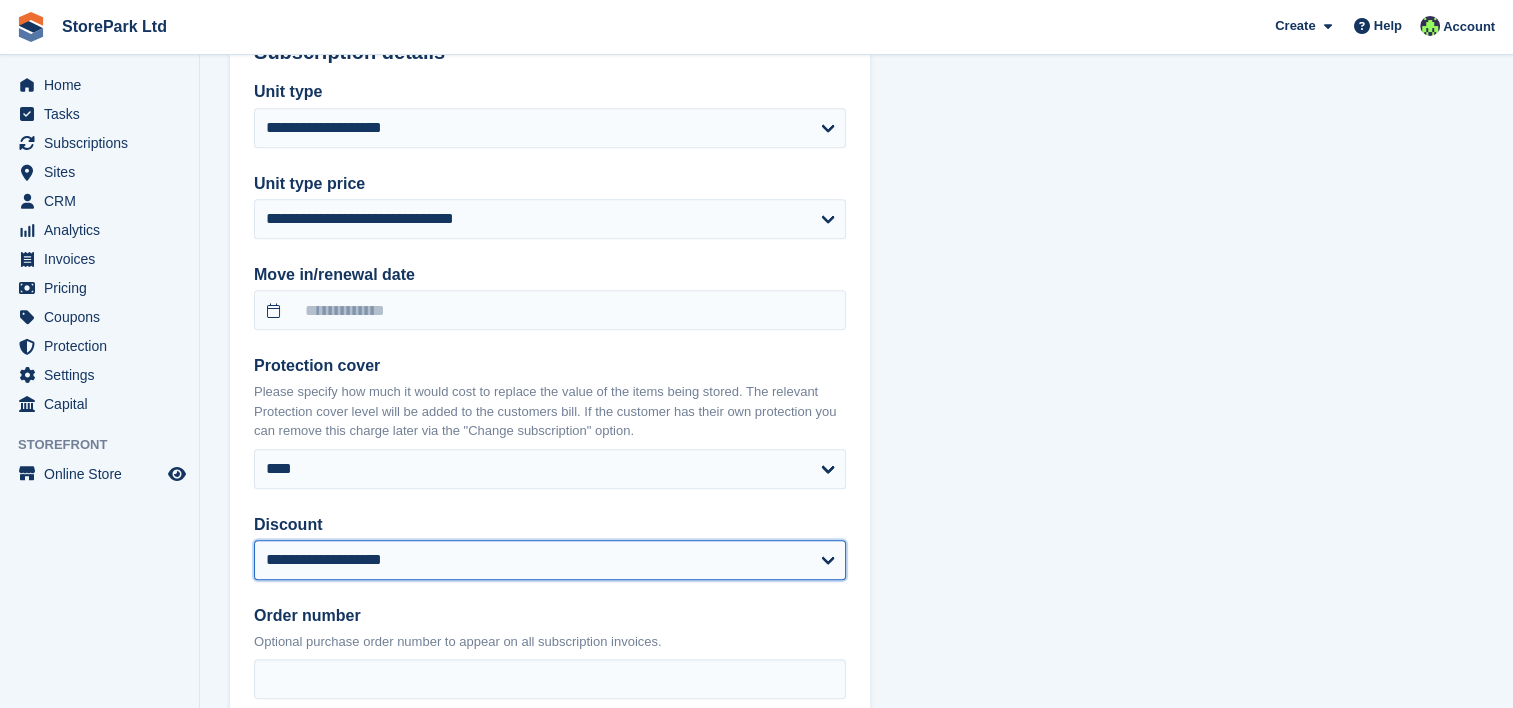 click on "**********" at bounding box center (550, 560) 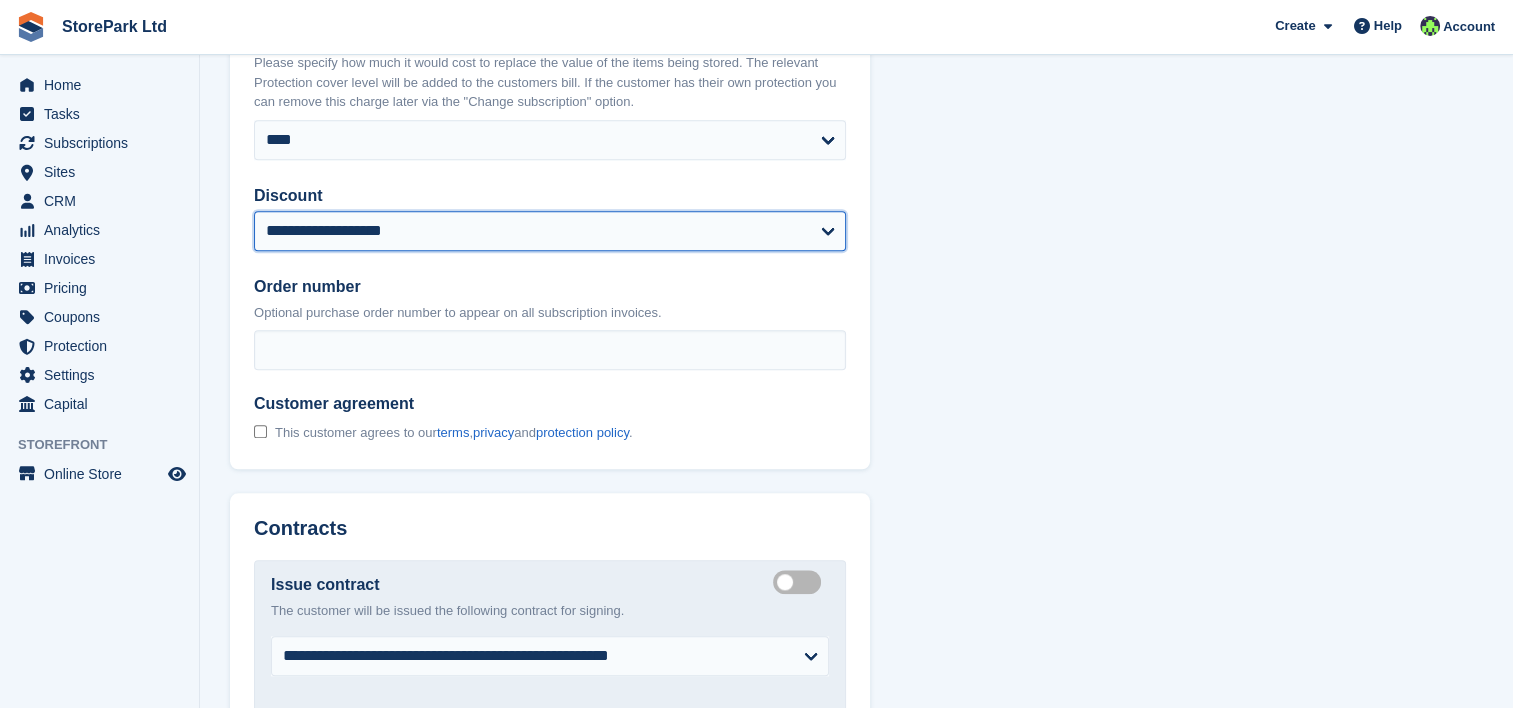 select on "******" 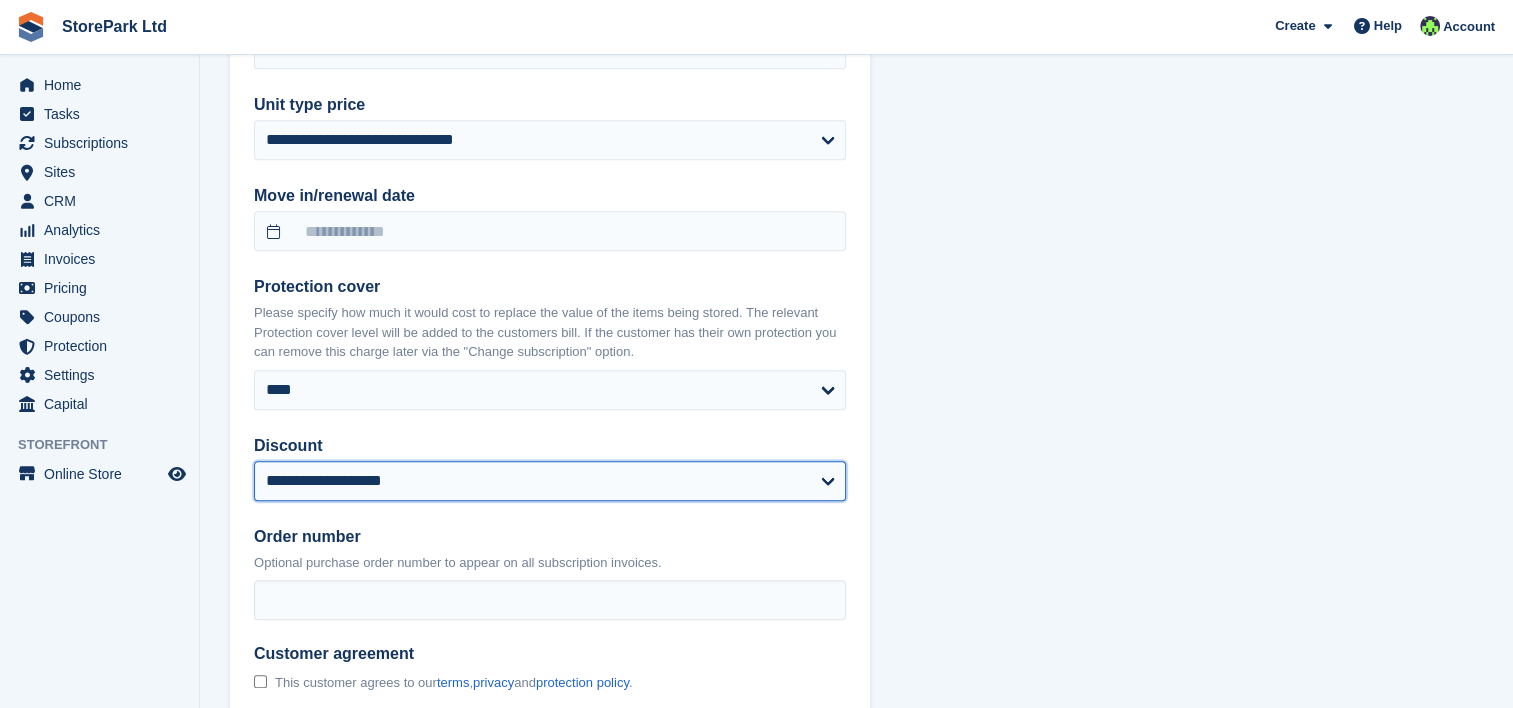 scroll, scrollTop: 1619, scrollLeft: 0, axis: vertical 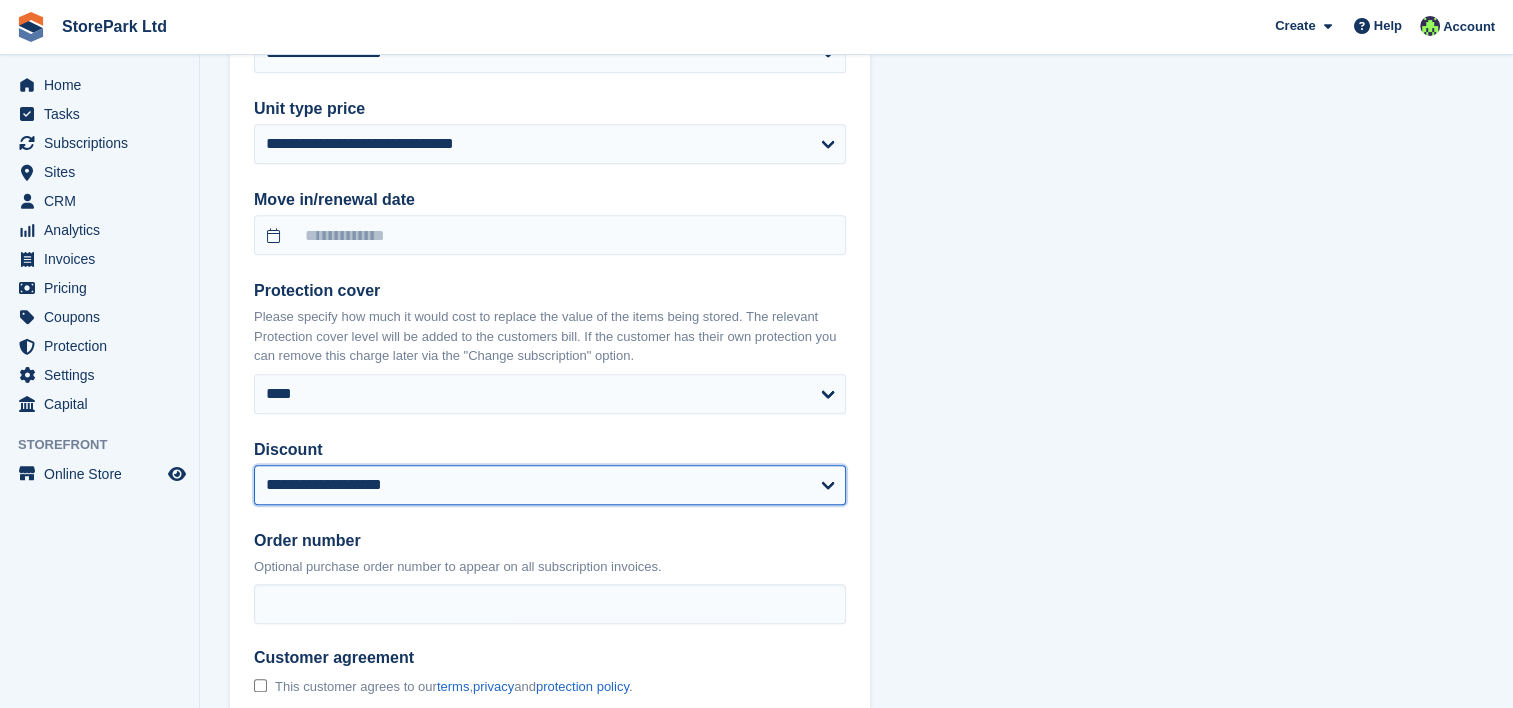 click on "**********" at bounding box center (550, 485) 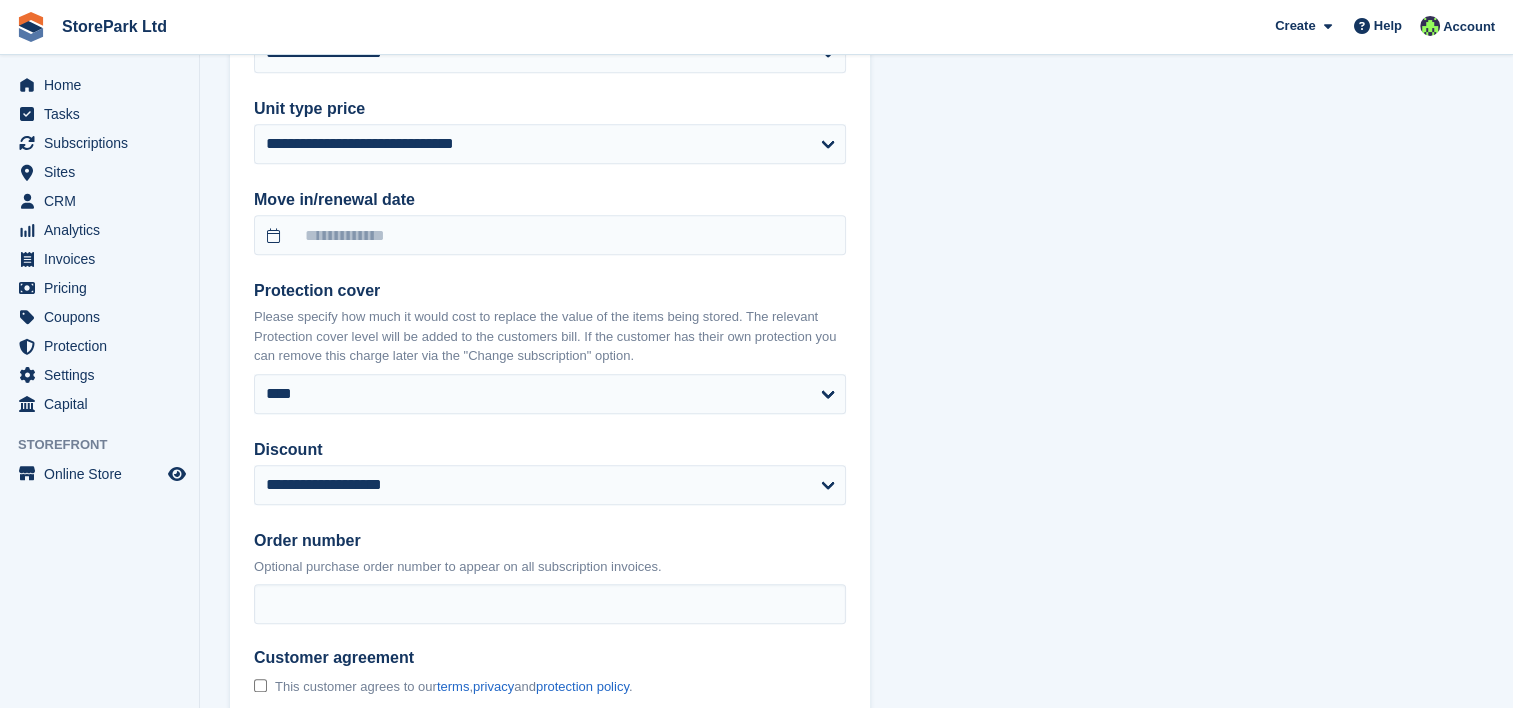 click on "**********" at bounding box center [550, 471] 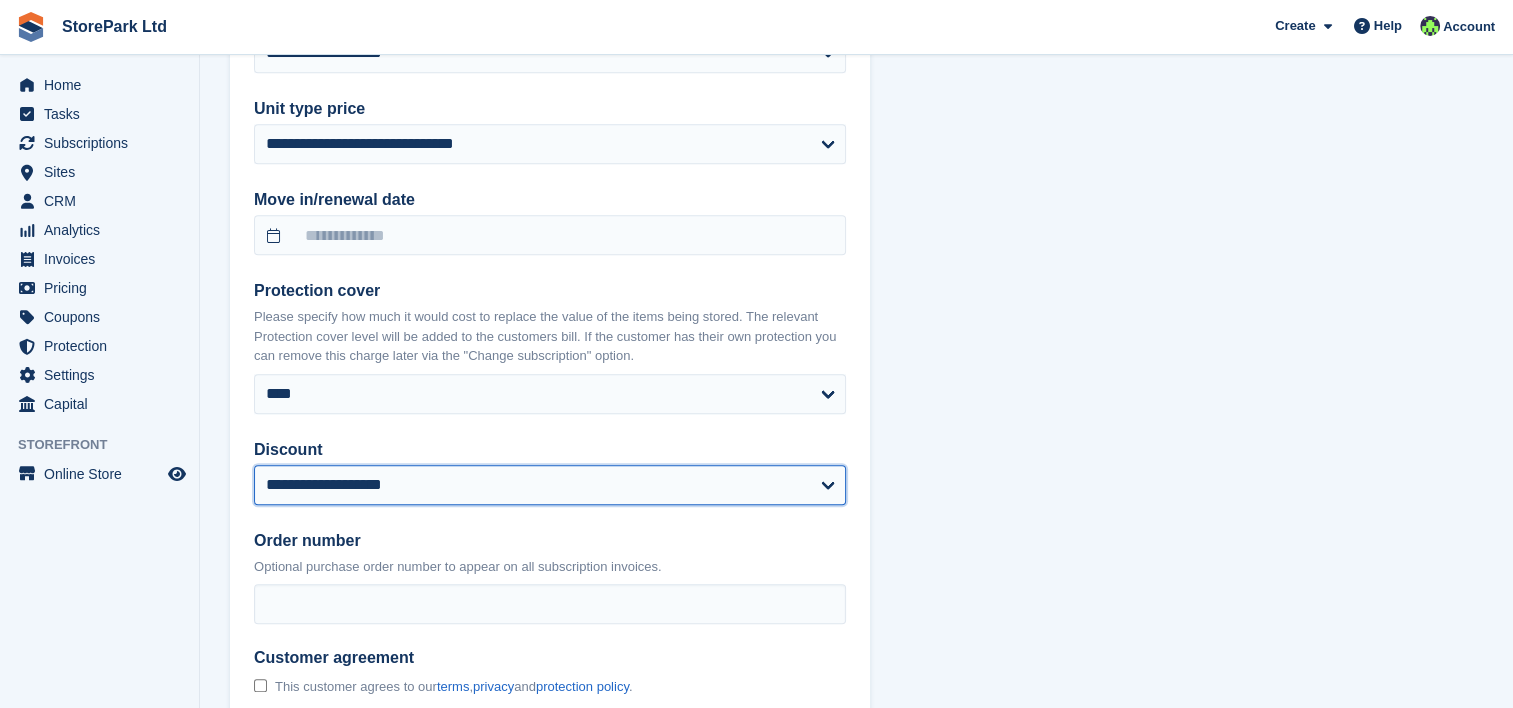 click on "**********" at bounding box center [550, 485] 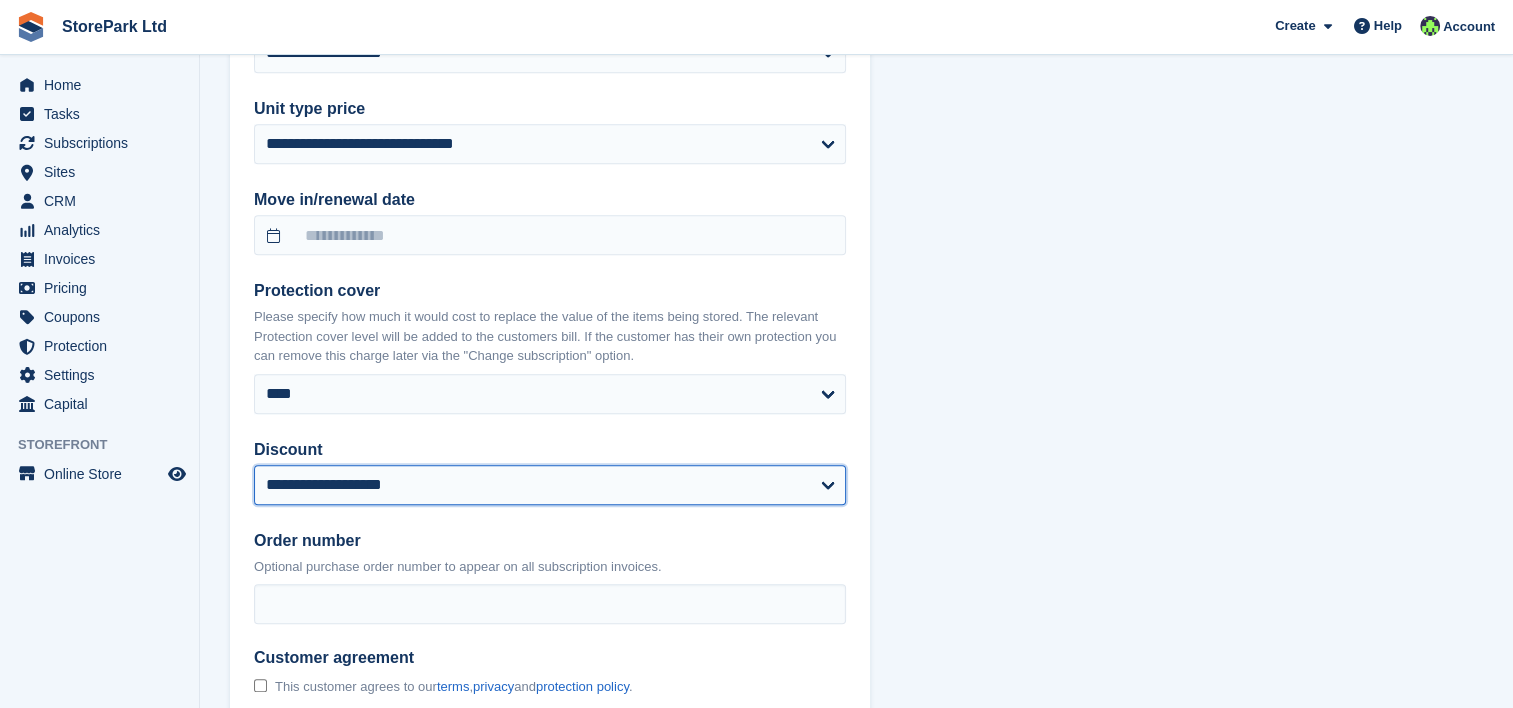 select on "****" 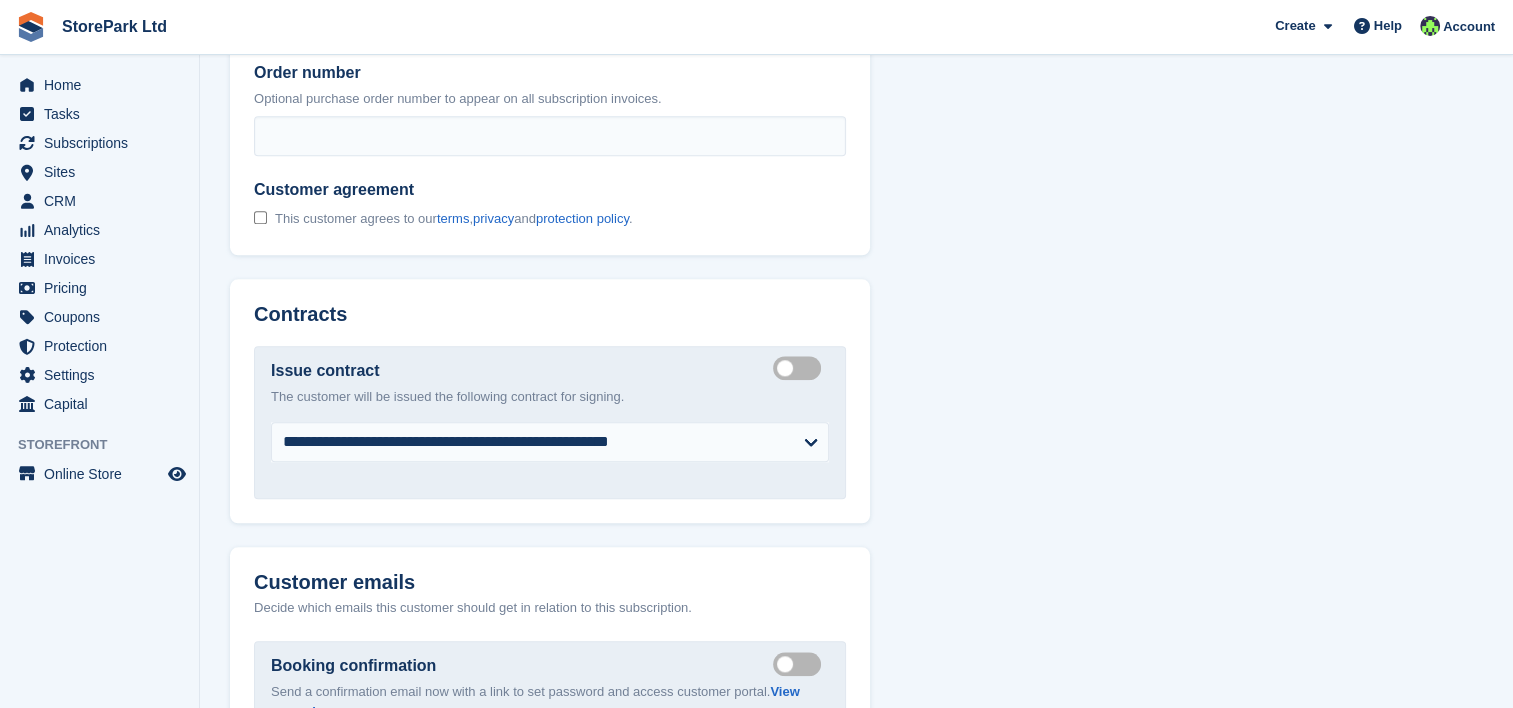 select on "******" 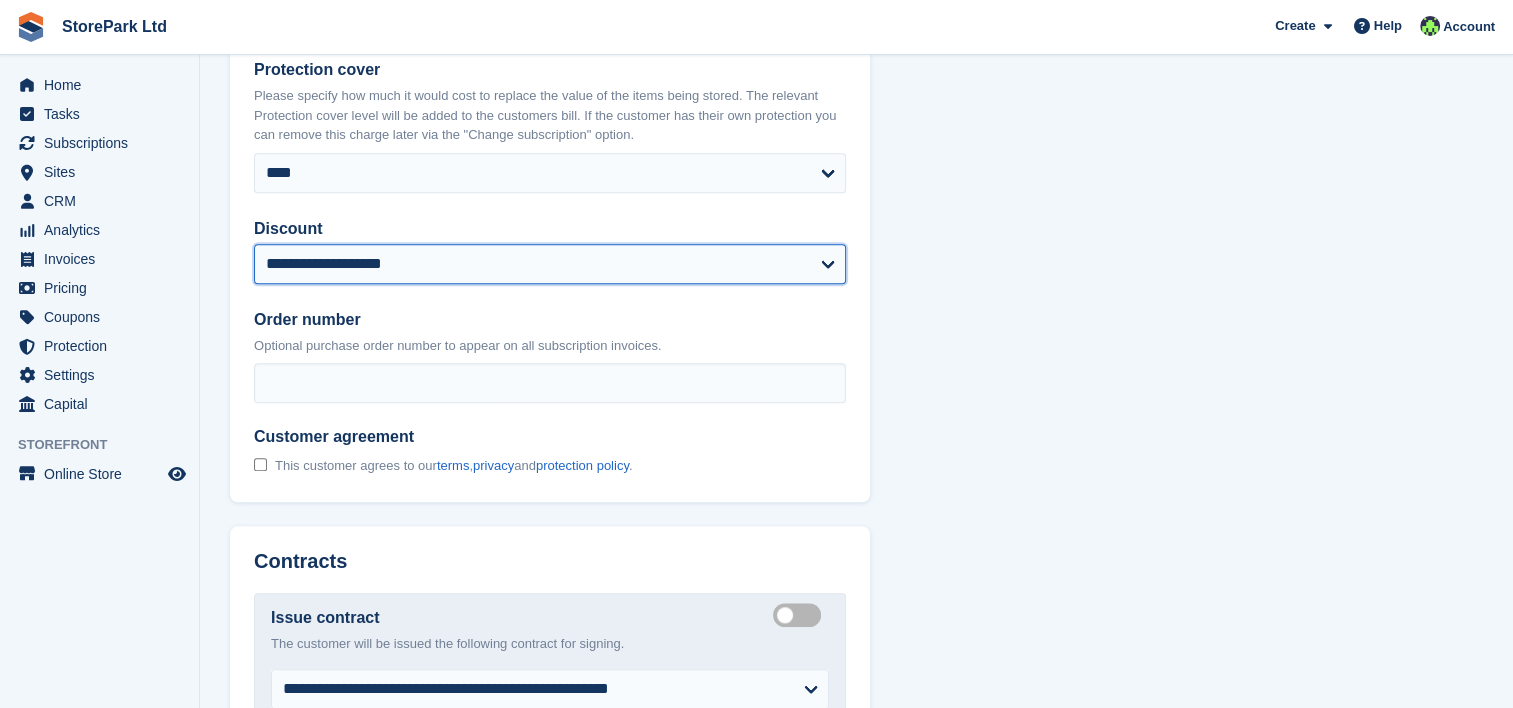 scroll, scrollTop: 1840, scrollLeft: 0, axis: vertical 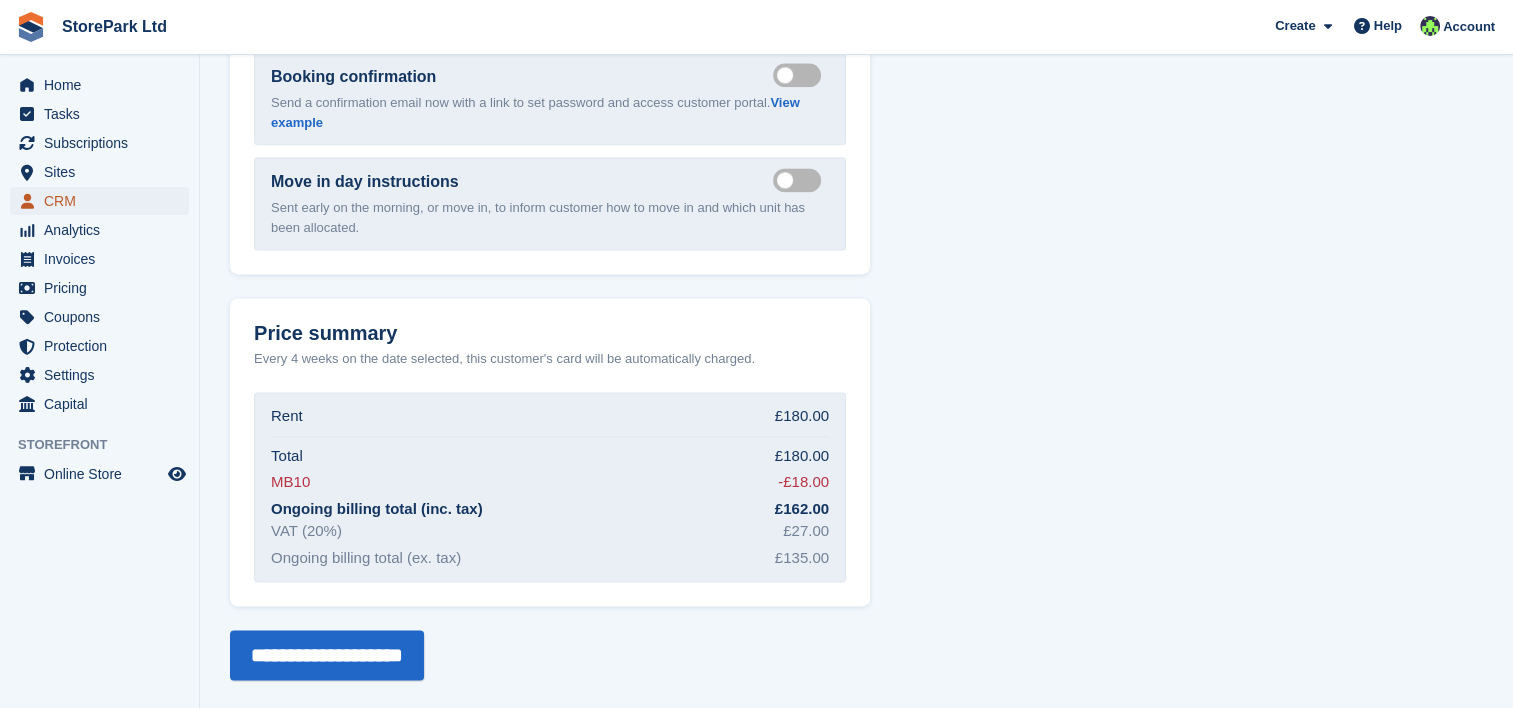 click on "CRM" at bounding box center (104, 201) 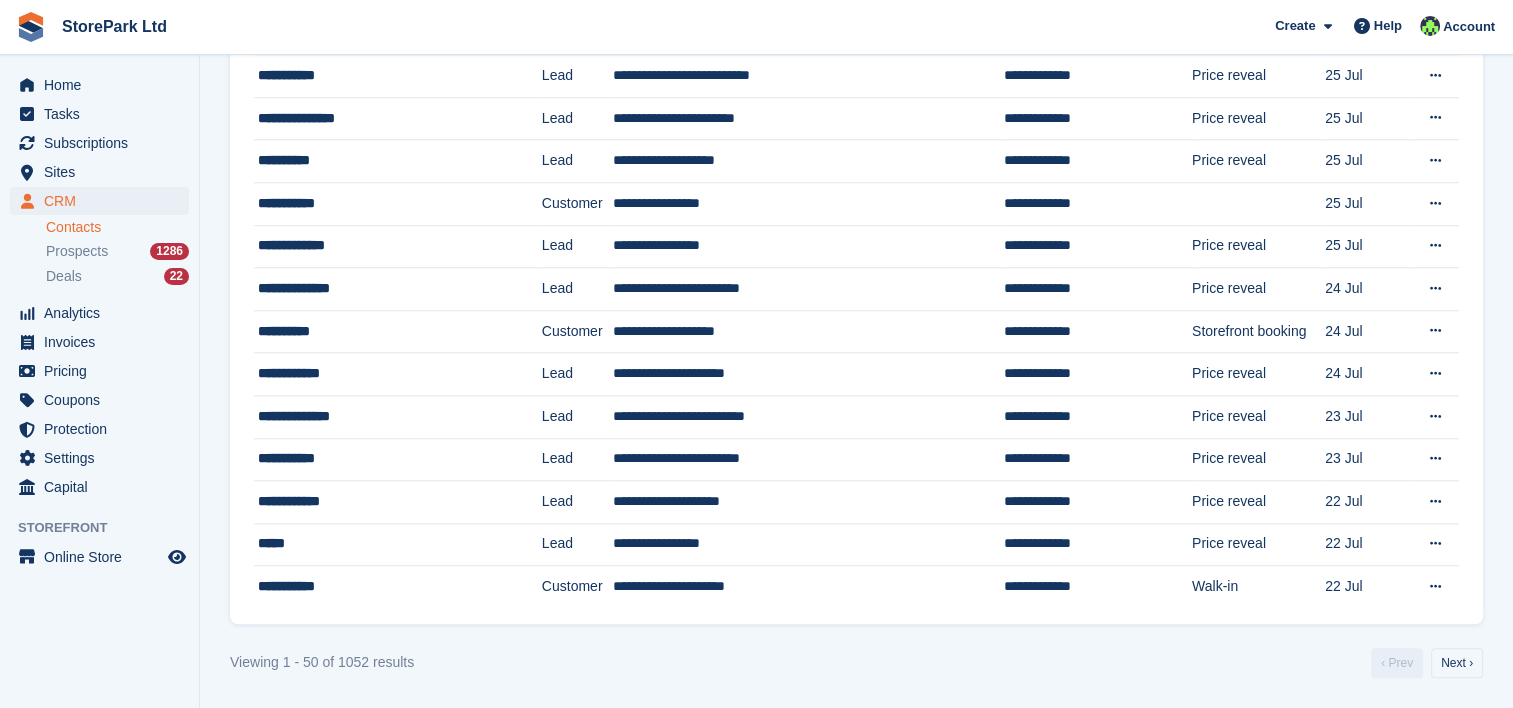 scroll, scrollTop: 0, scrollLeft: 0, axis: both 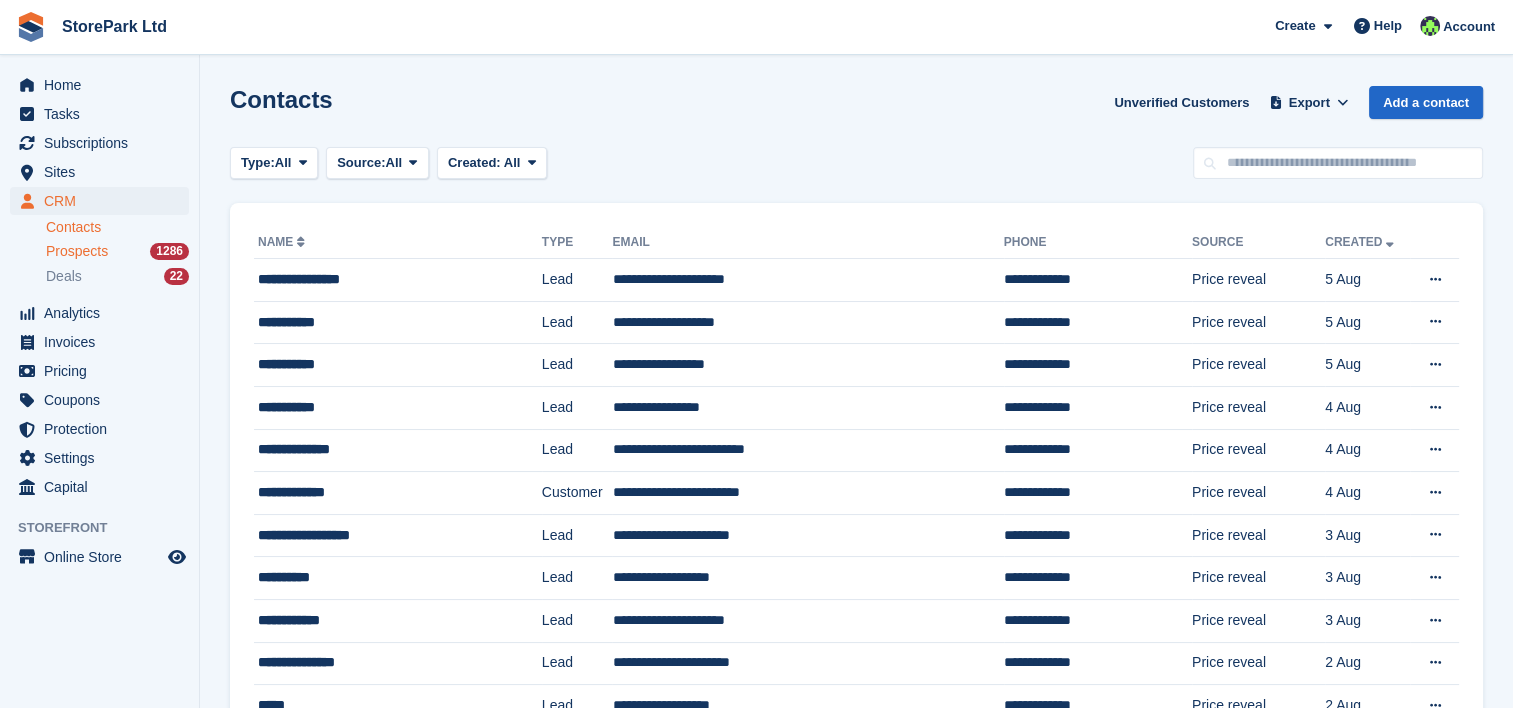 click on "Prospects" at bounding box center (77, 251) 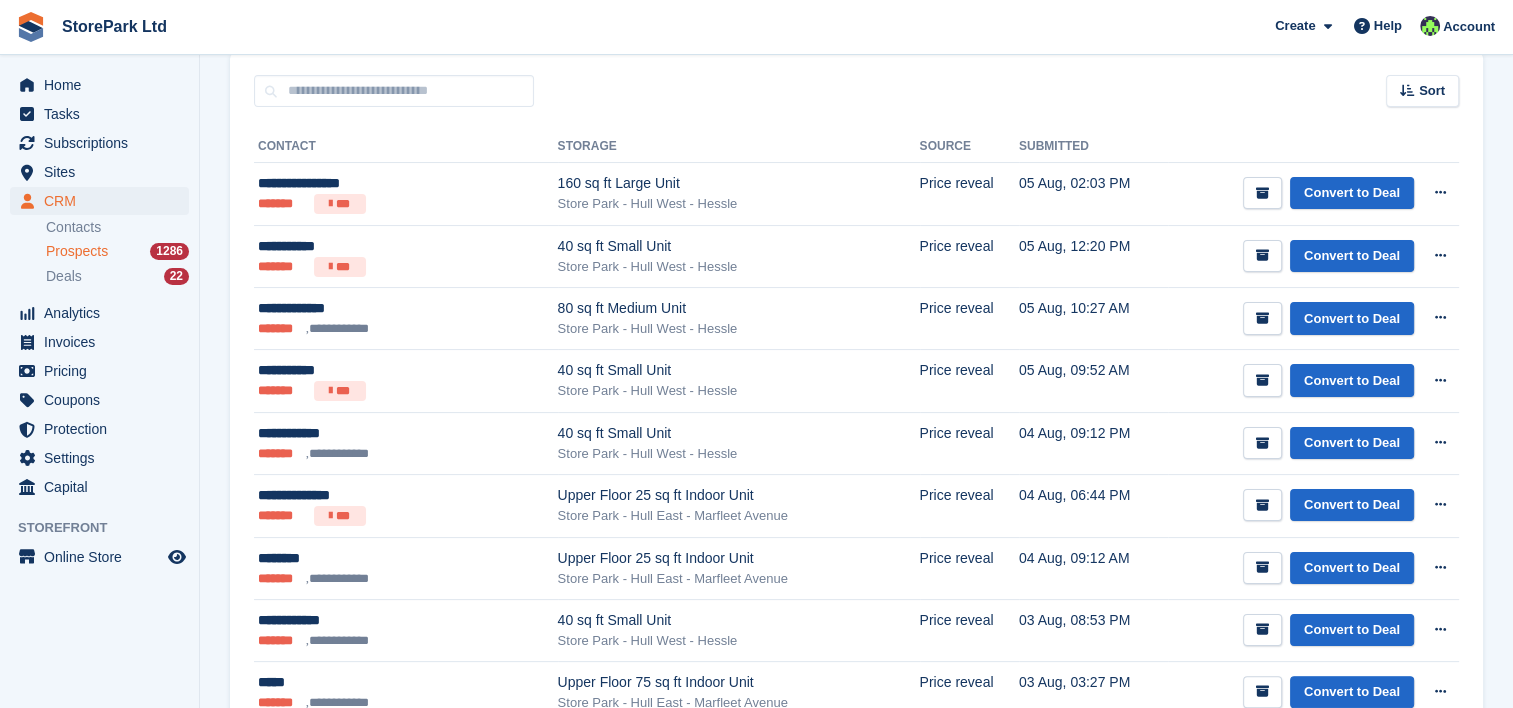 scroll, scrollTop: 288, scrollLeft: 0, axis: vertical 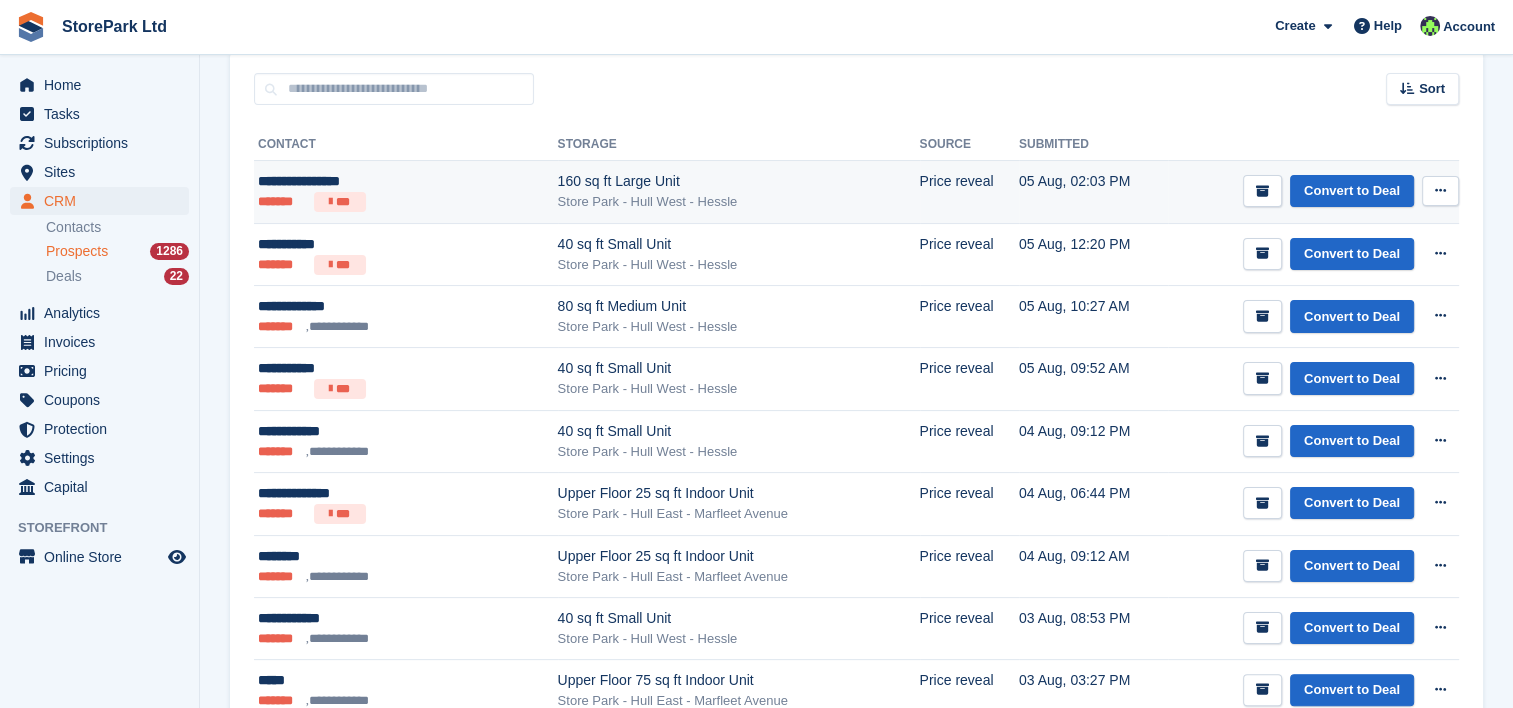 click on "Store Park - Hull West - Hessle" at bounding box center (739, 202) 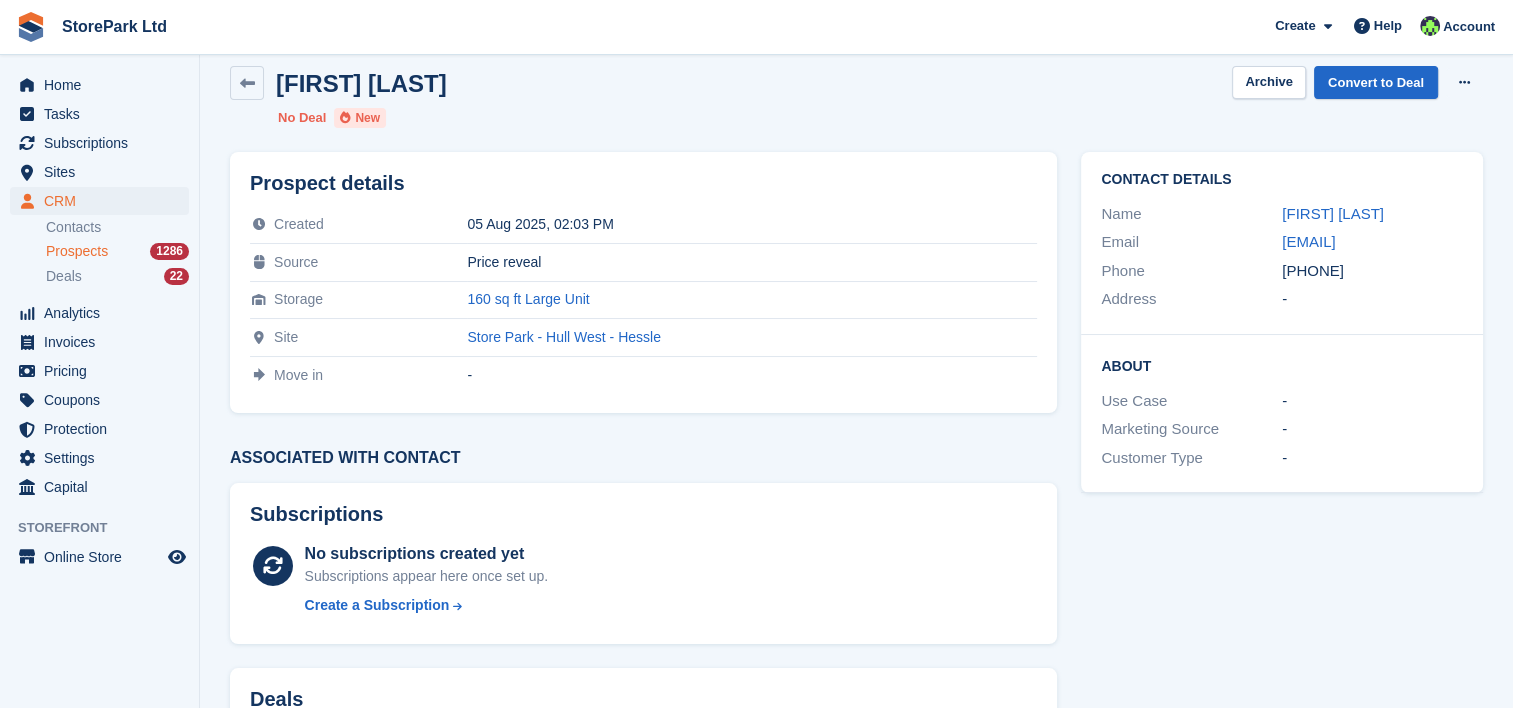 scroll, scrollTop: 0, scrollLeft: 0, axis: both 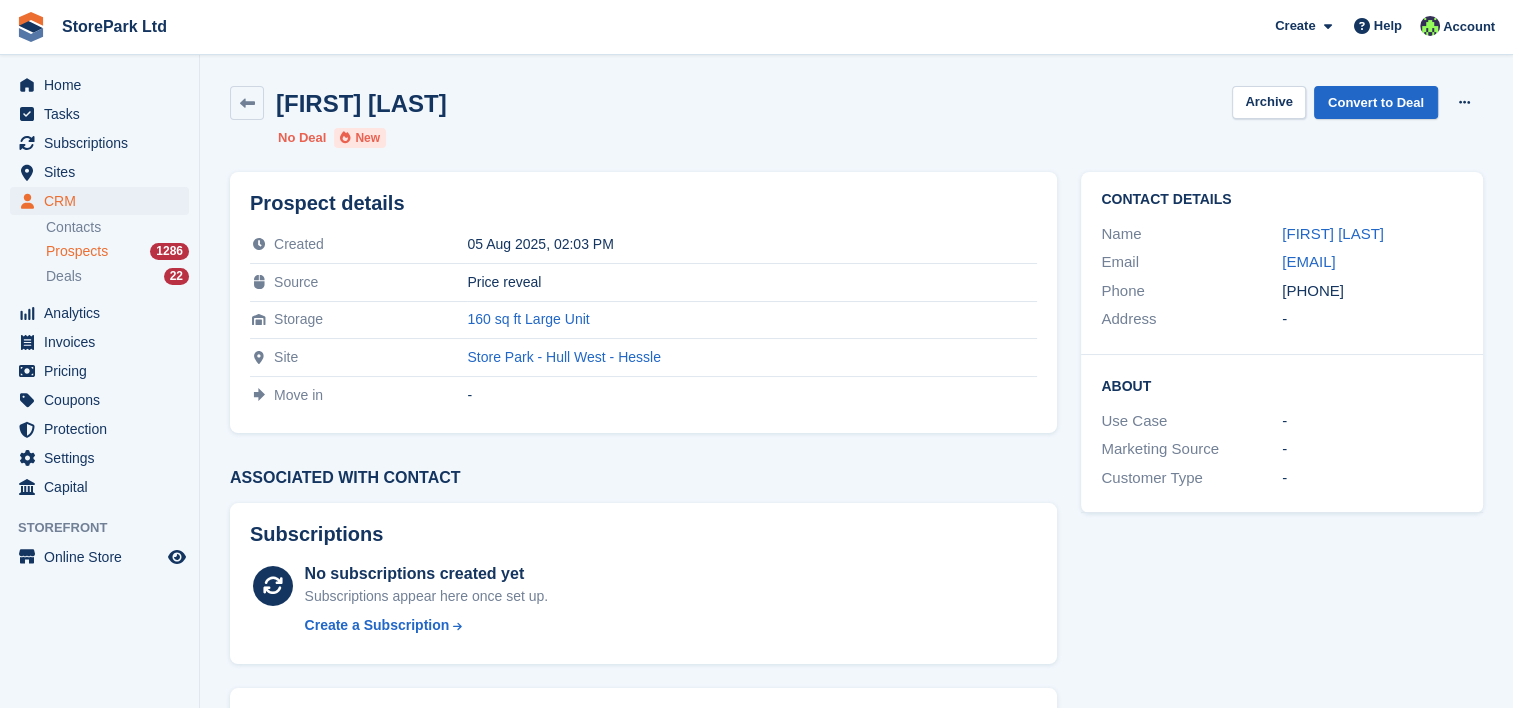 click on "Prospects" at bounding box center (77, 251) 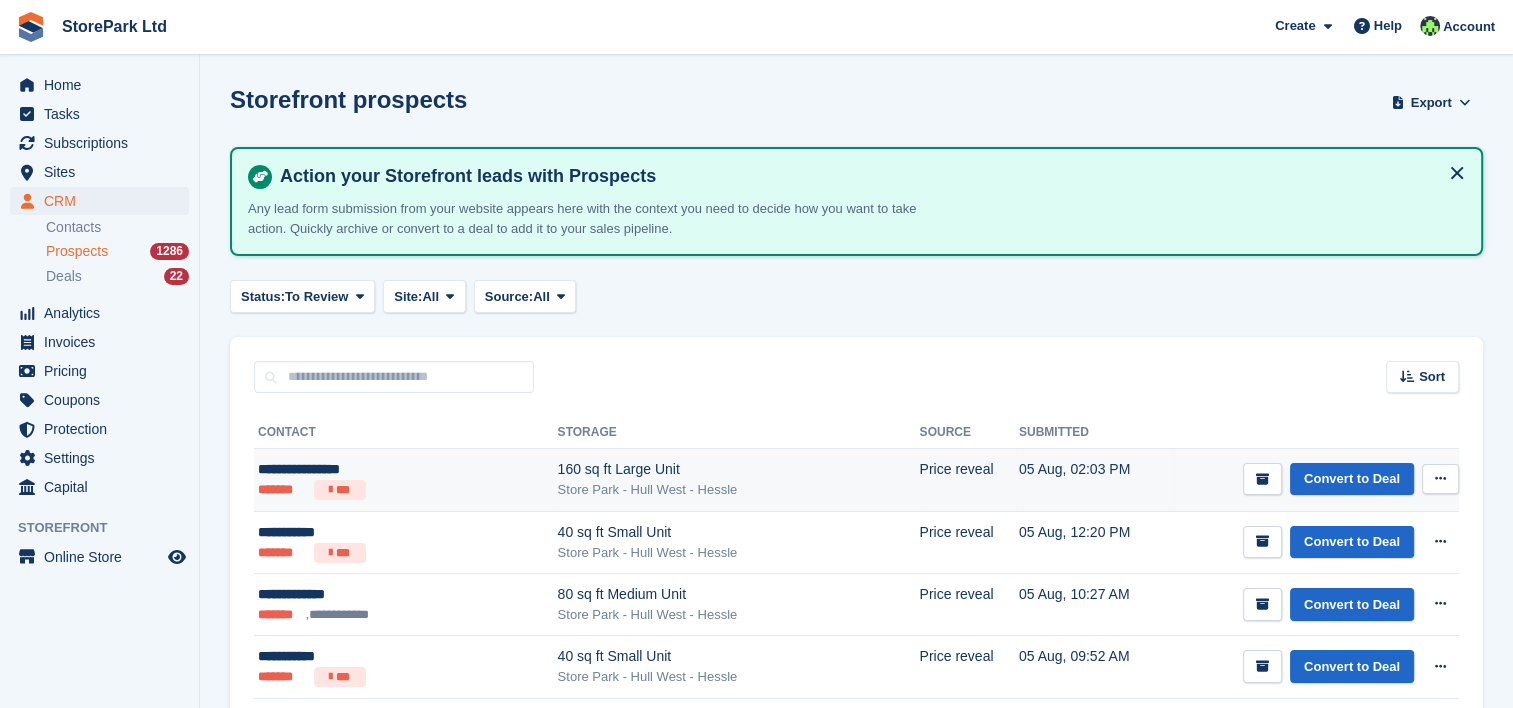 click on "*******
***" at bounding box center [369, 490] 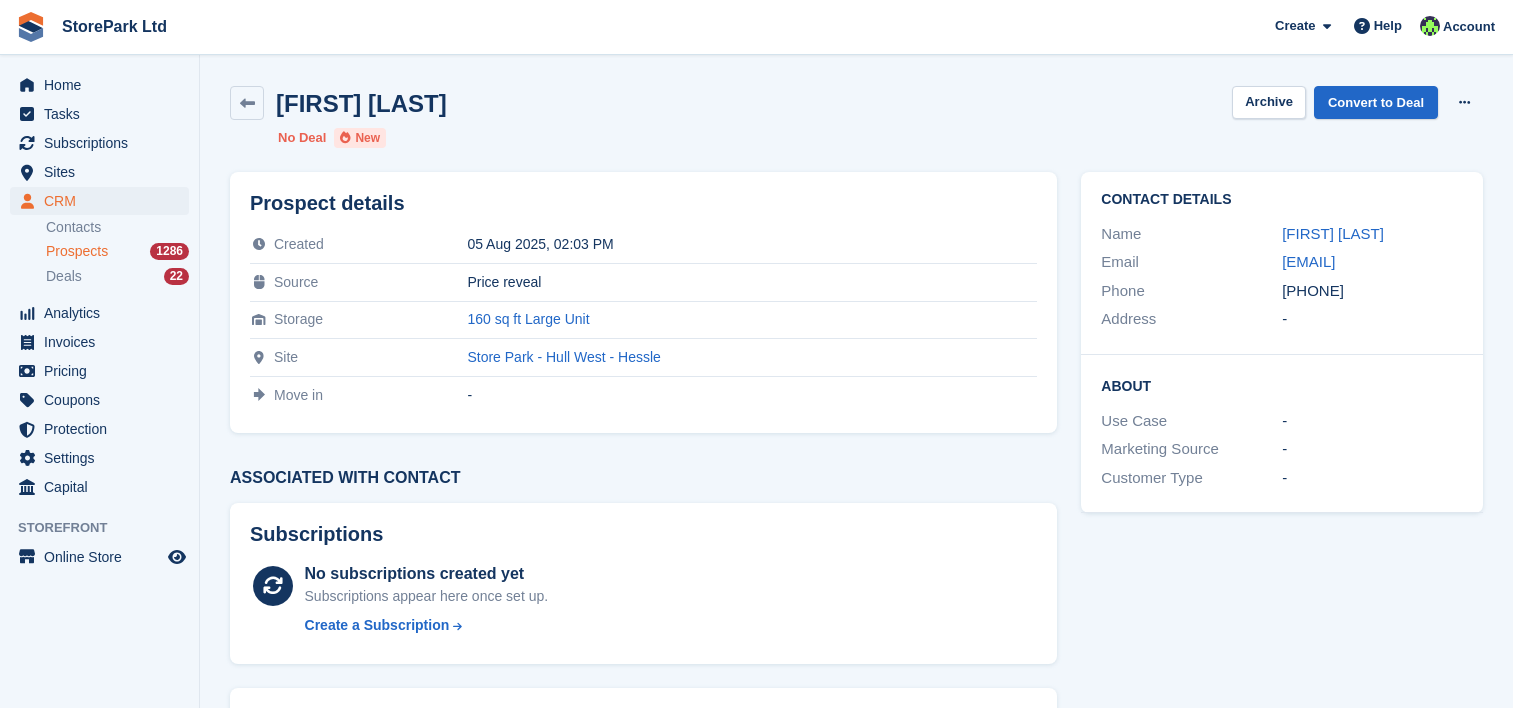 scroll, scrollTop: 0, scrollLeft: 0, axis: both 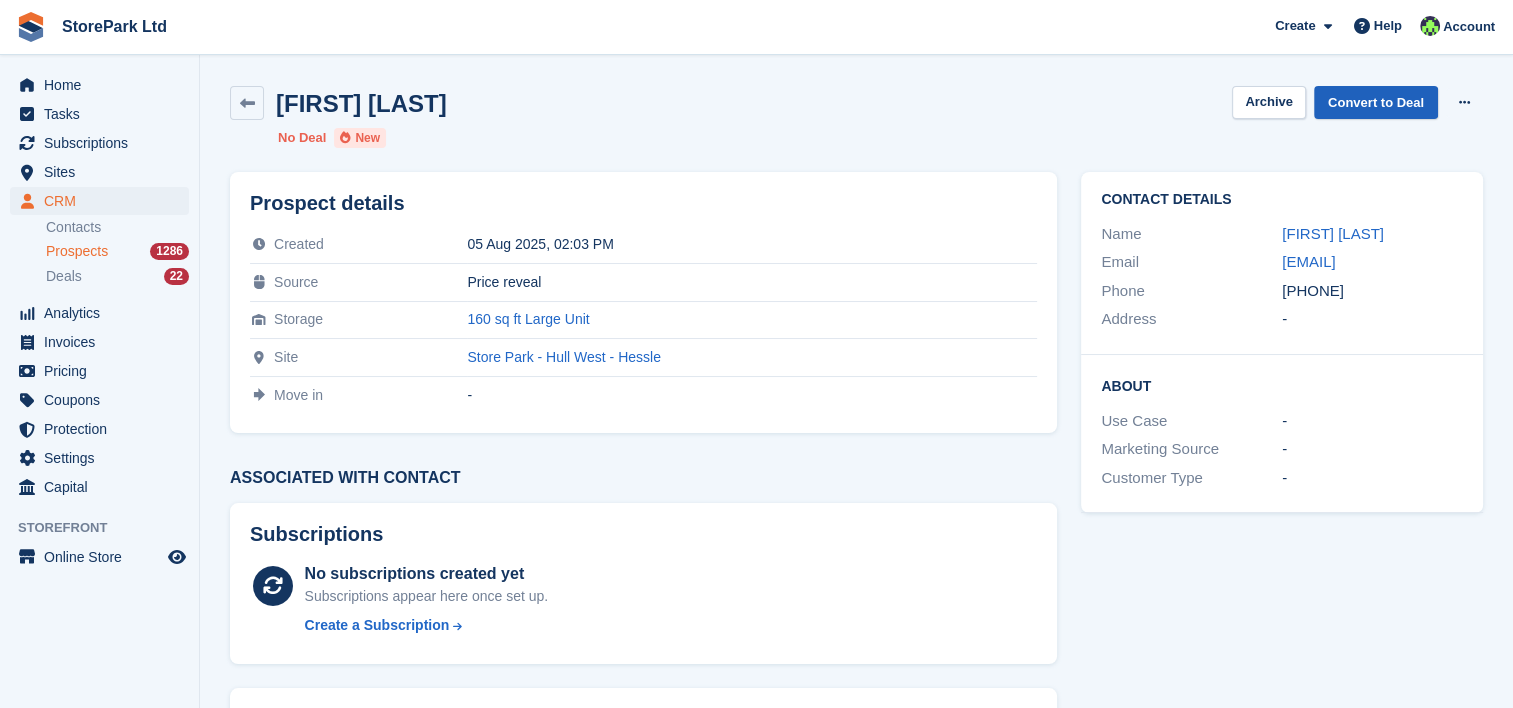 drag, startPoint x: 1384, startPoint y: 79, endPoint x: 1372, endPoint y: 108, distance: 31.38471 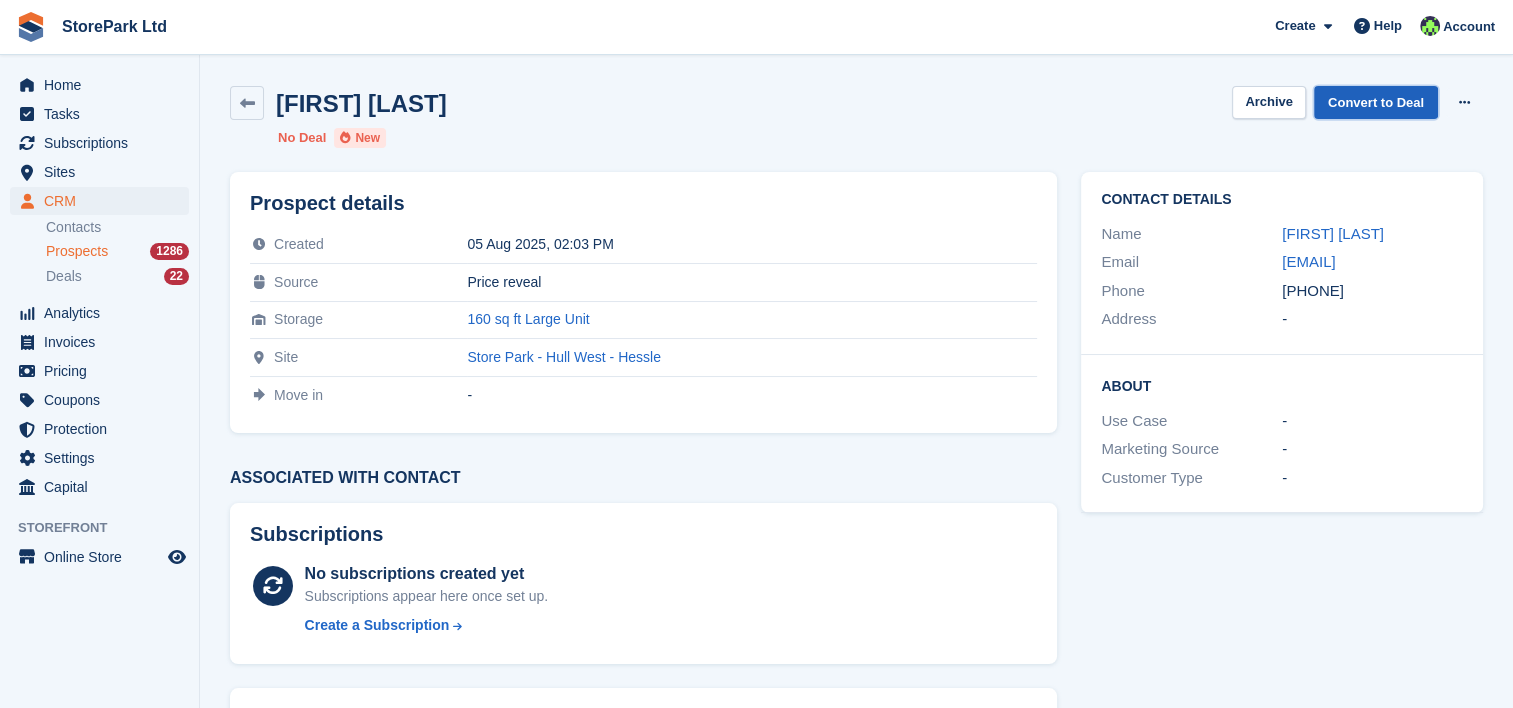 click on "Convert to Deal" at bounding box center [1376, 102] 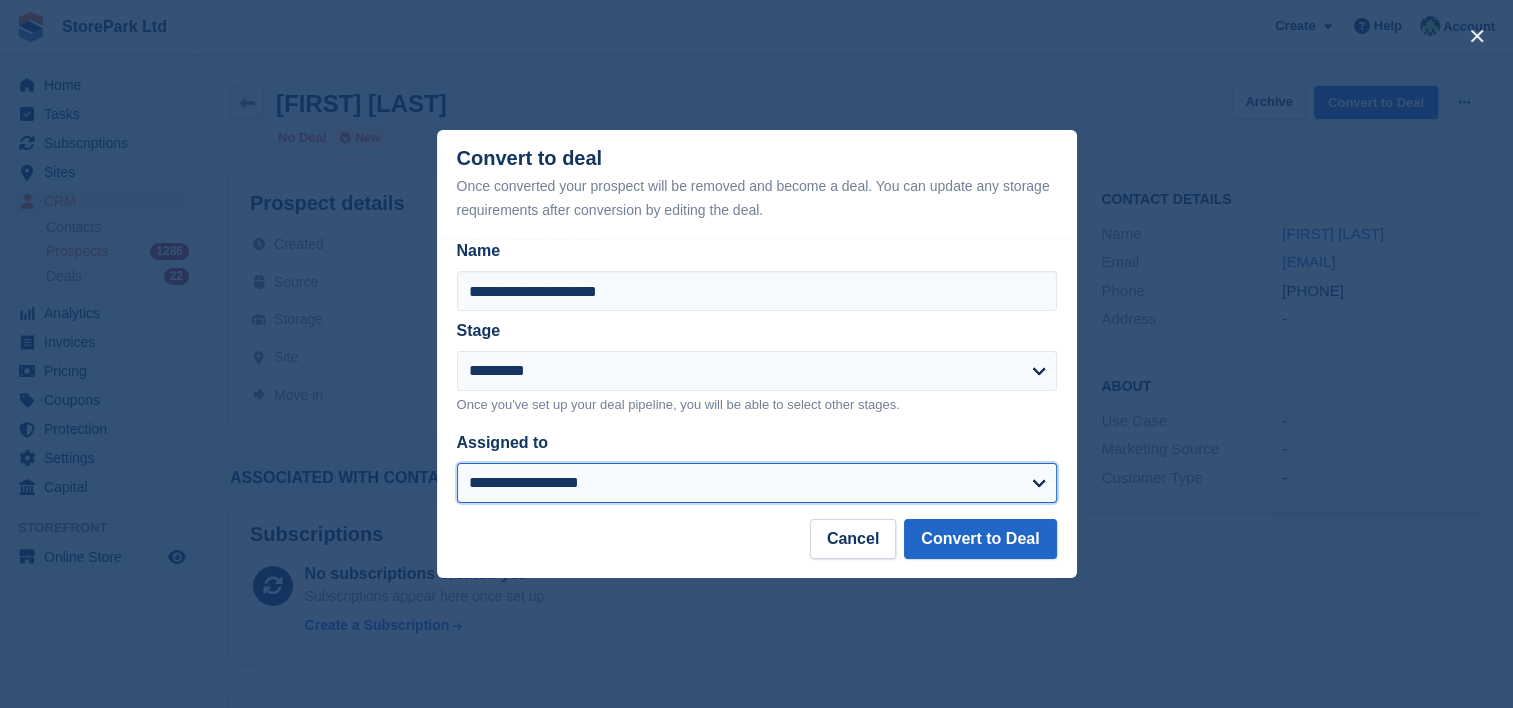 click on "**********" at bounding box center (757, 483) 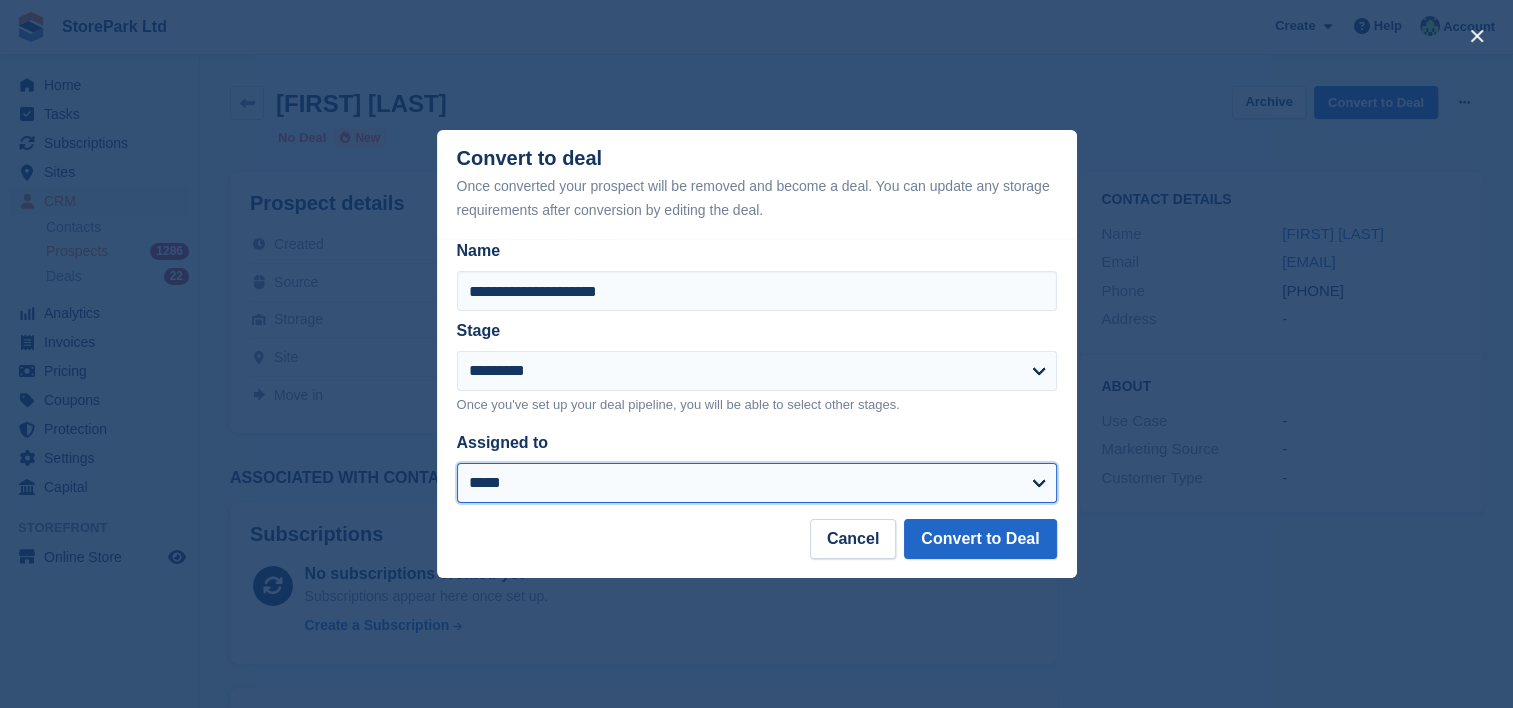 click on "**********" at bounding box center (757, 483) 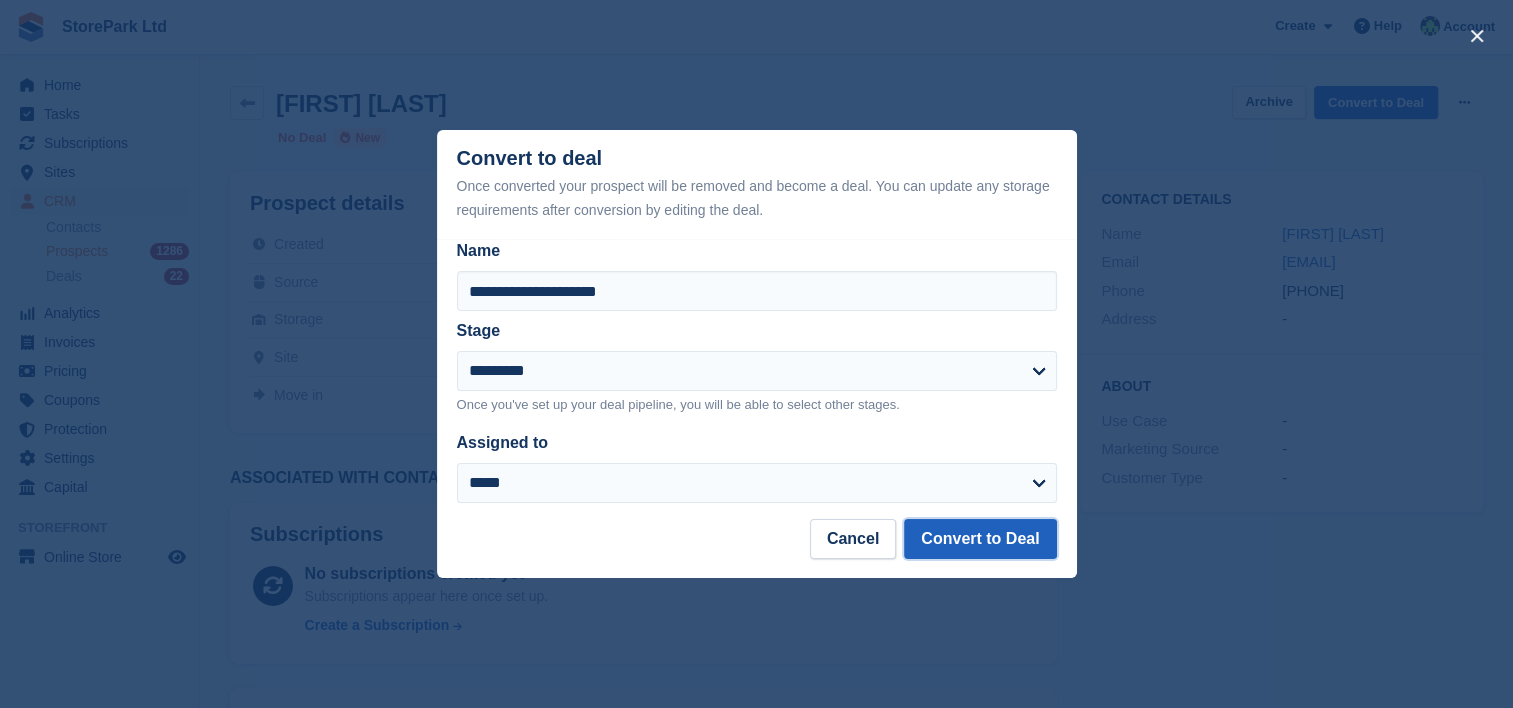 click on "Convert to Deal" at bounding box center [980, 539] 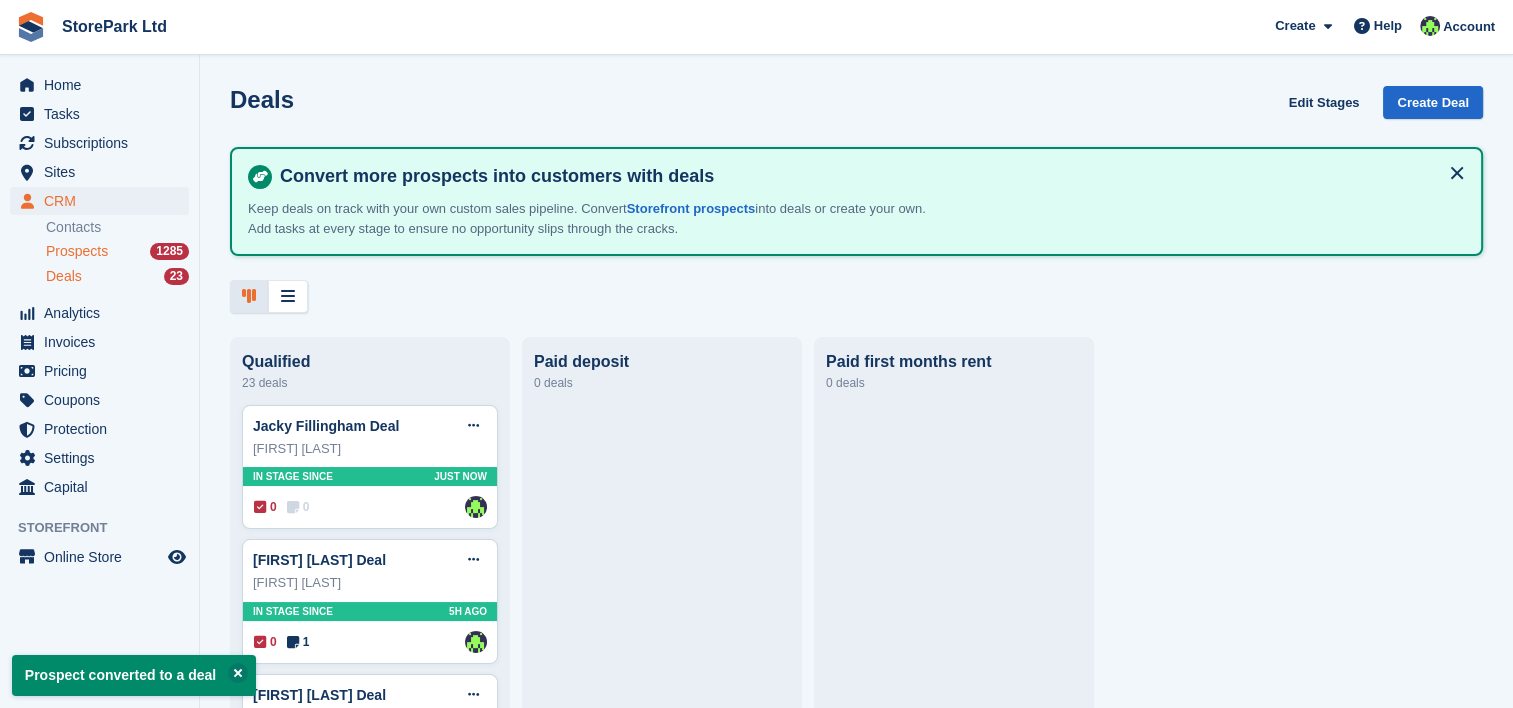 click on "Prospects" at bounding box center (77, 251) 